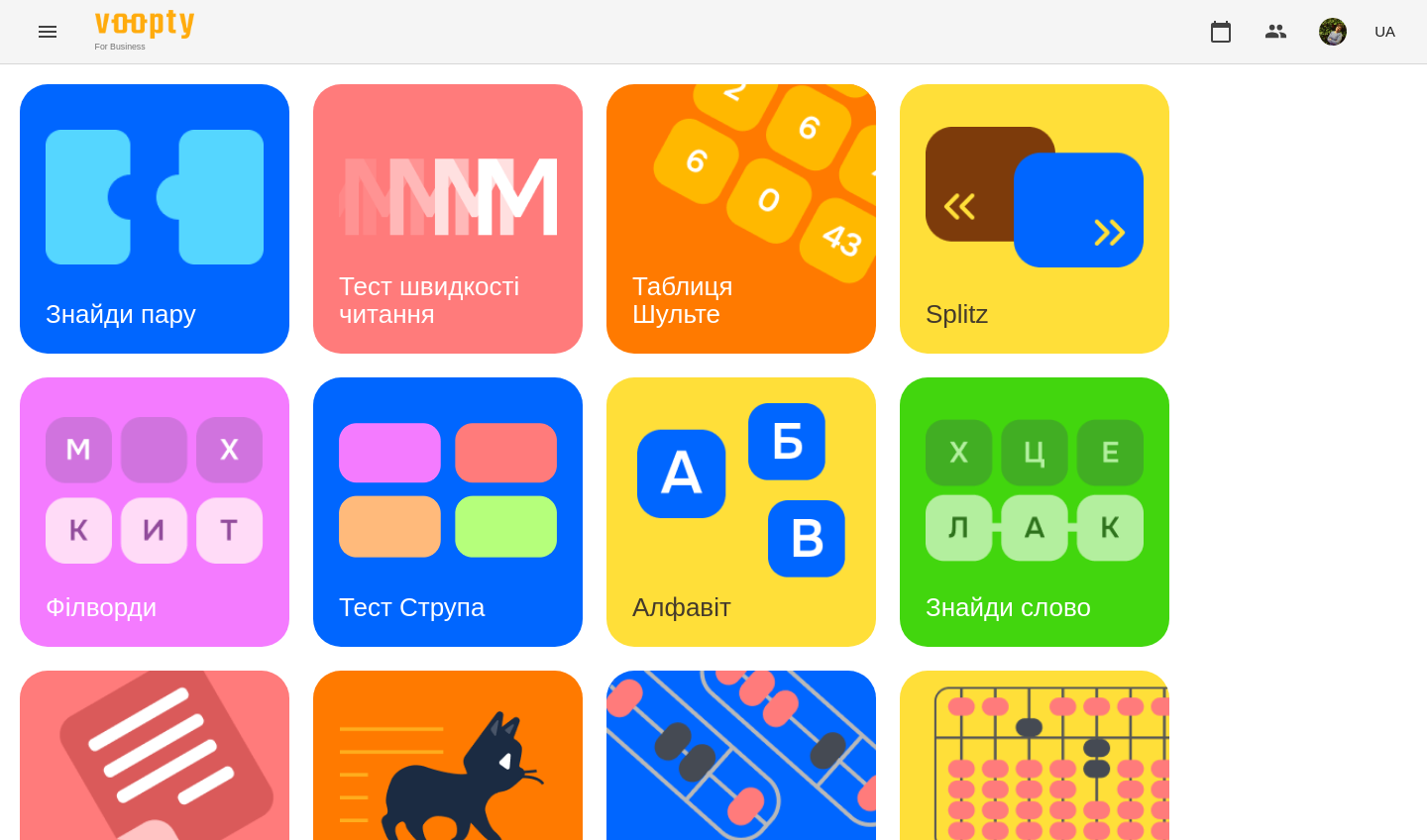 scroll, scrollTop: 0, scrollLeft: 0, axis: both 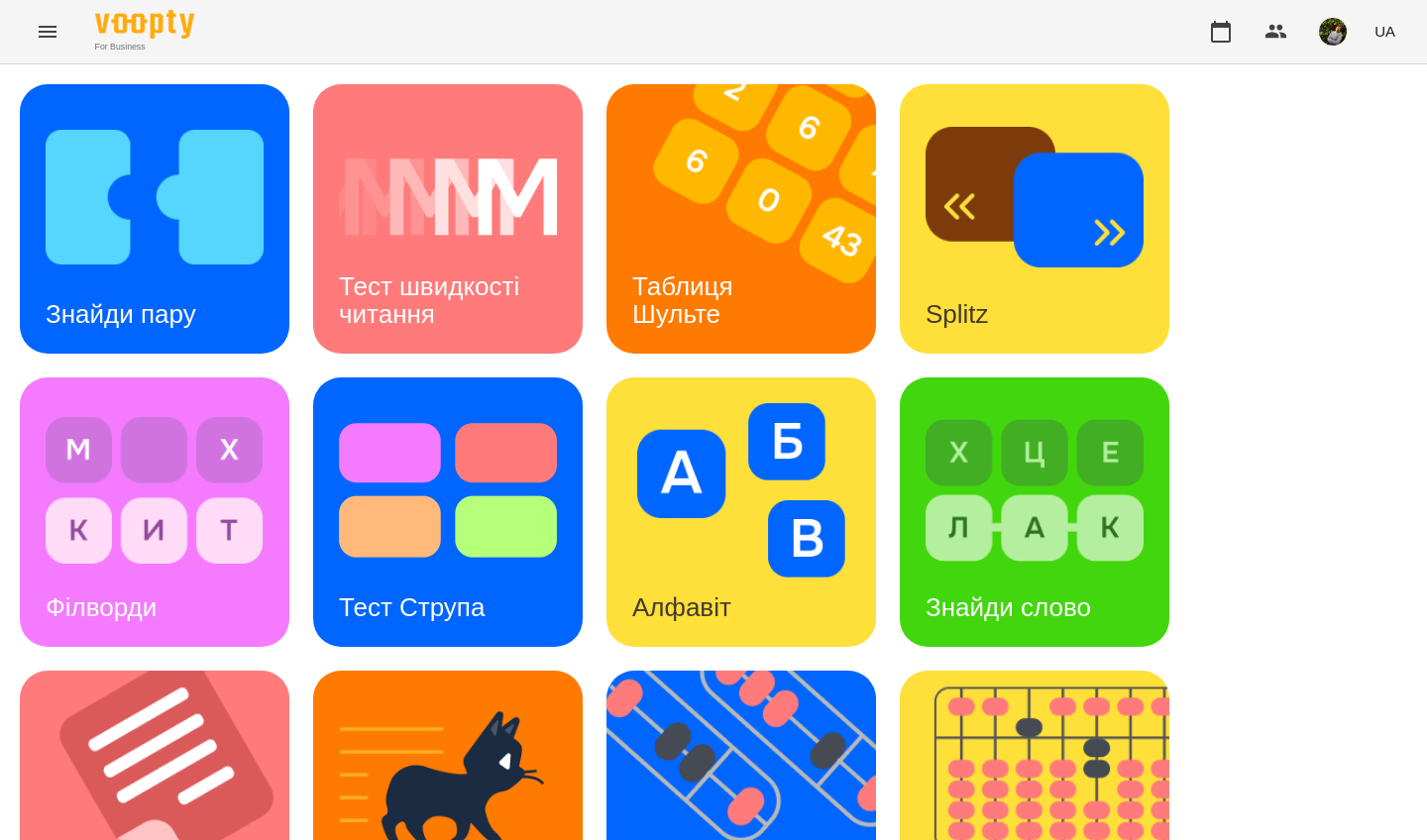 click on "Знайди
Кіберкішку" at bounding box center [155, 1099] 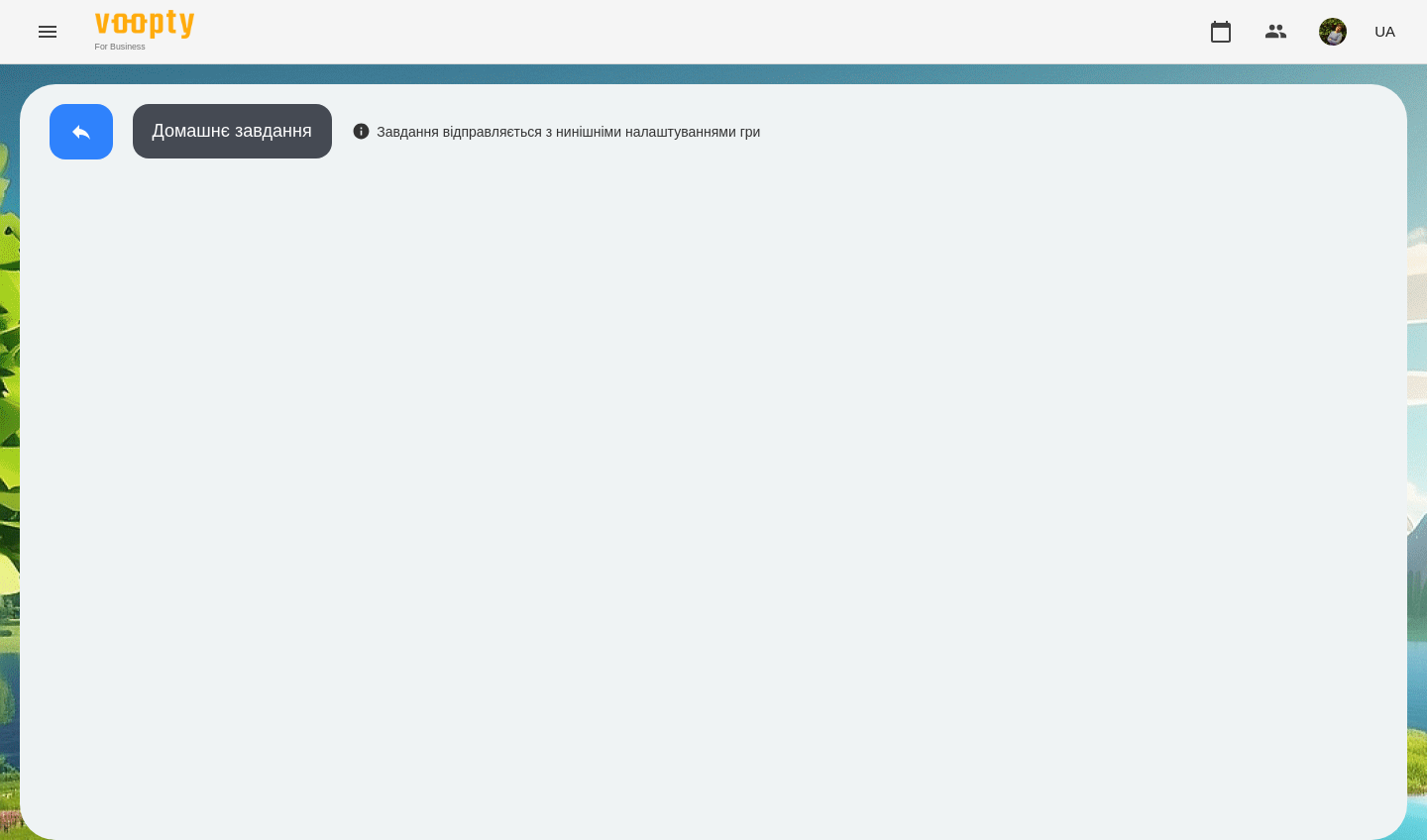 click 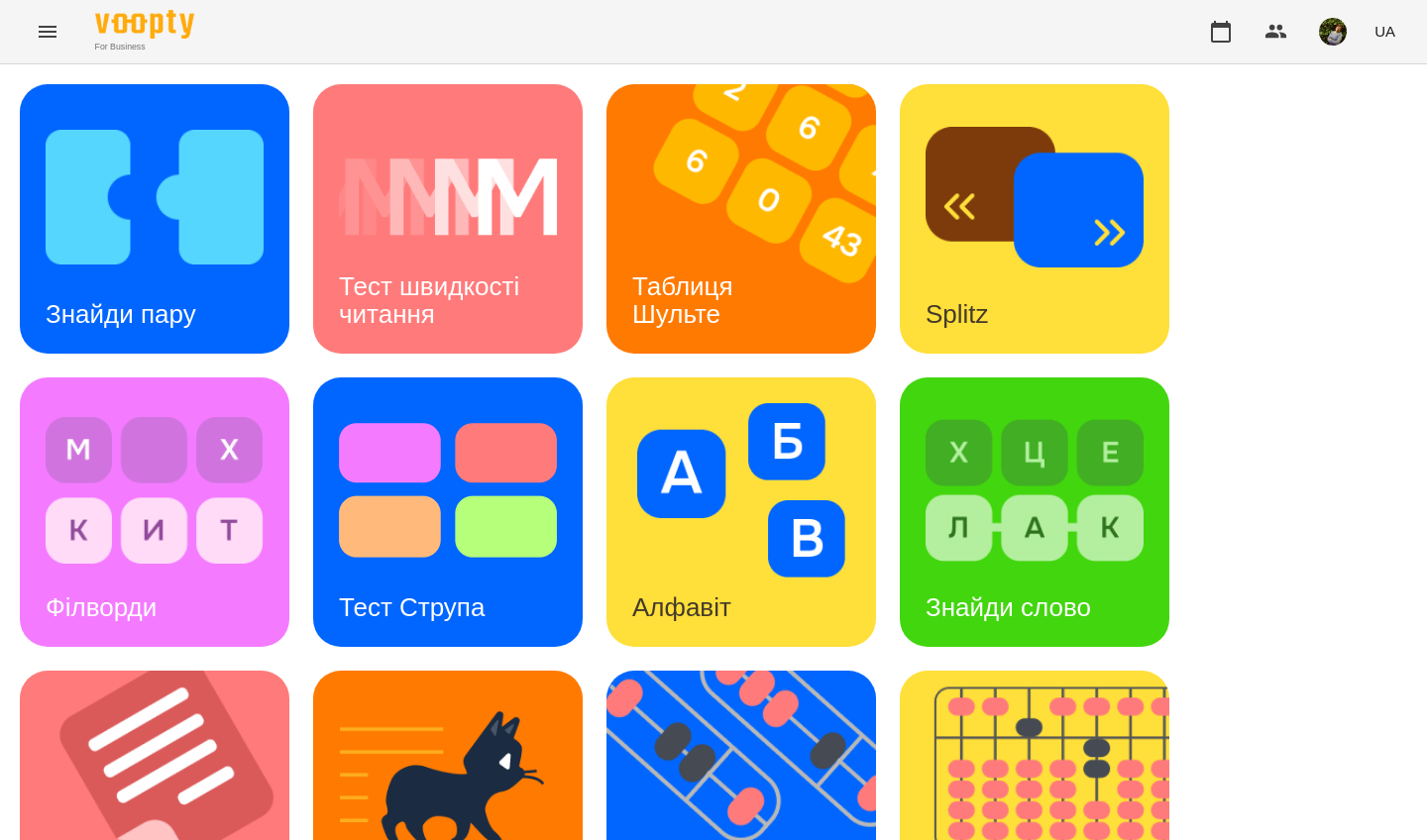 click on "Знайди слово" at bounding box center (1008, 607) 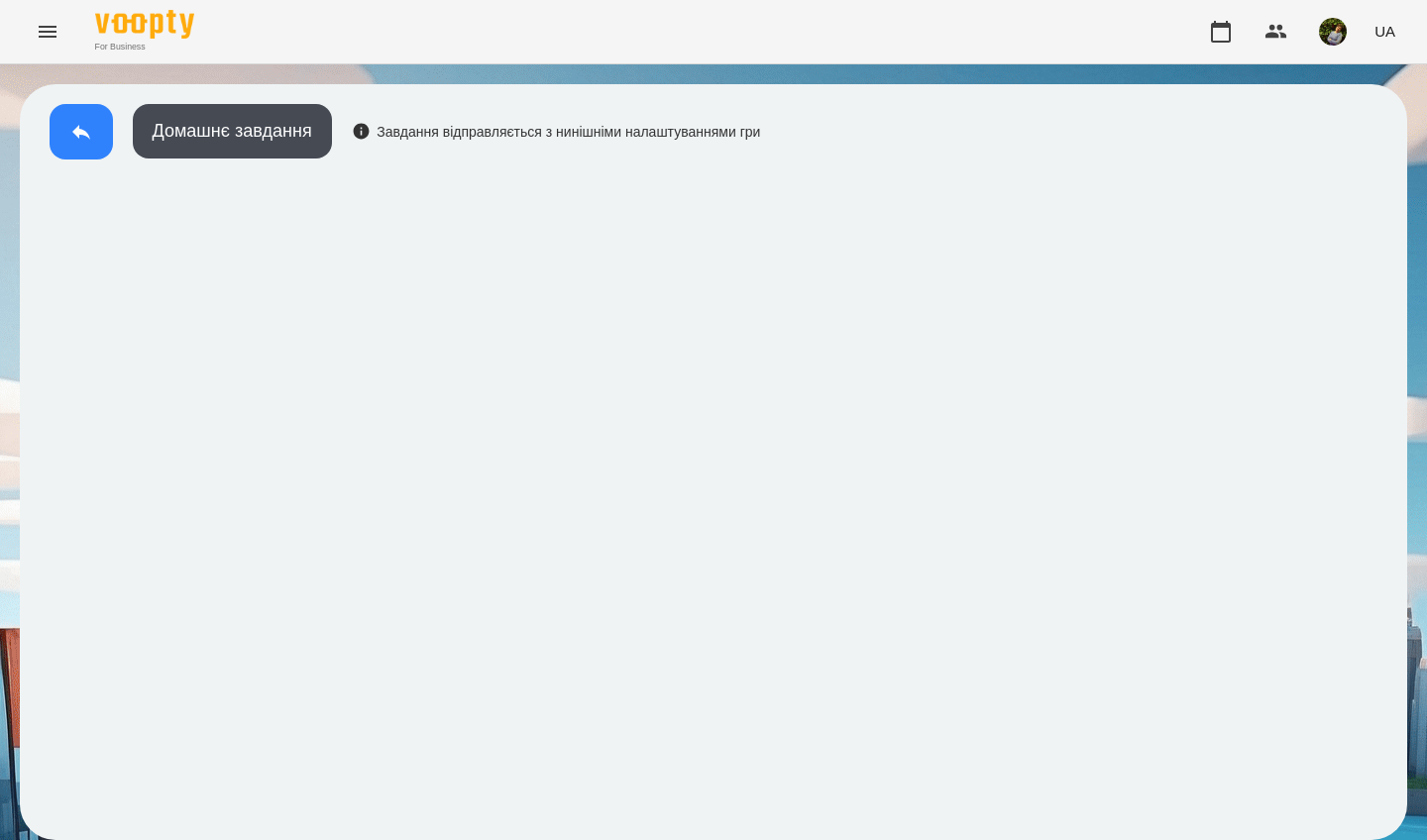 click at bounding box center (81, 132) 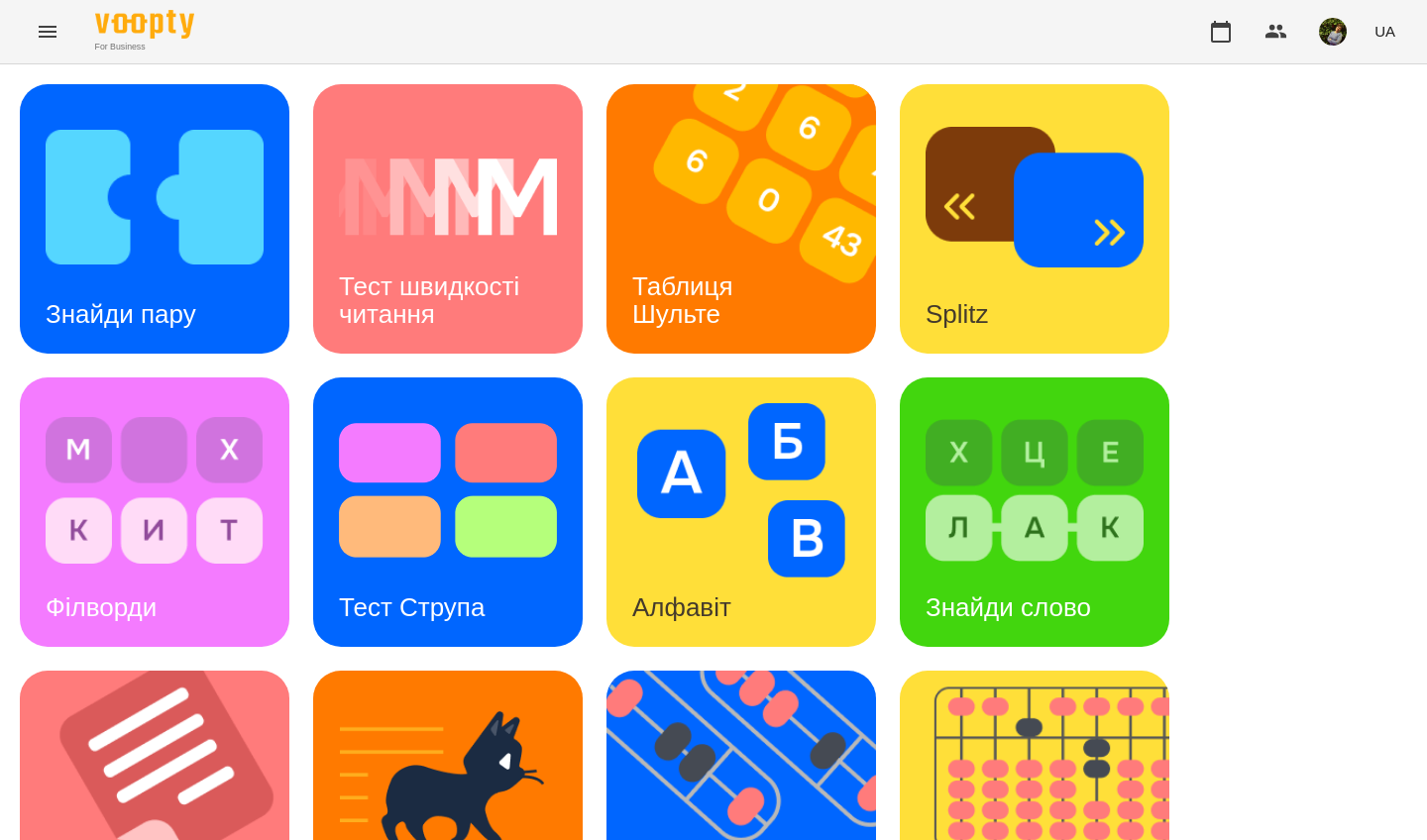 scroll, scrollTop: 707, scrollLeft: 0, axis: vertical 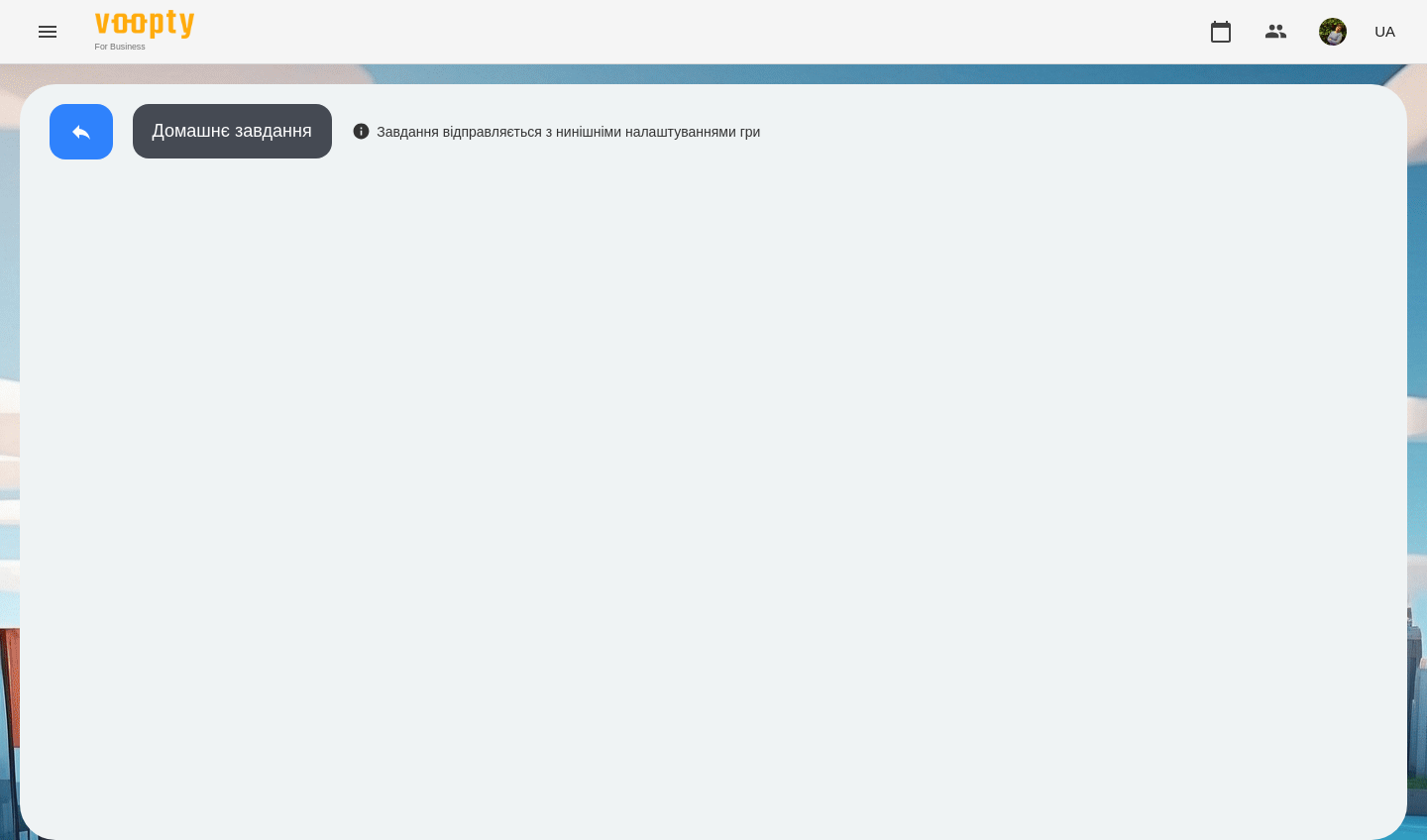 click at bounding box center (81, 132) 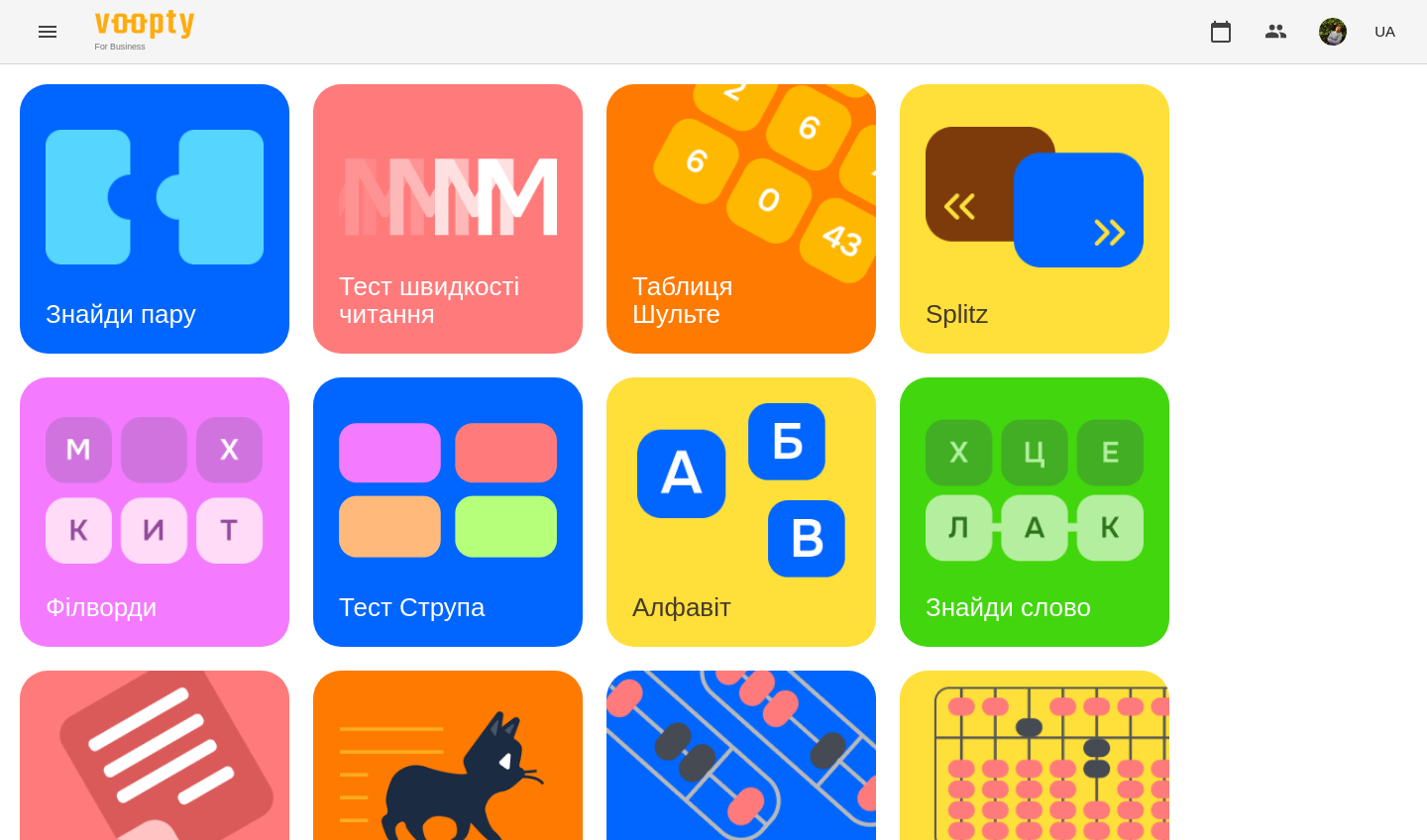 click on "Знайди
Кіберкішку" at bounding box center [108, 1180] 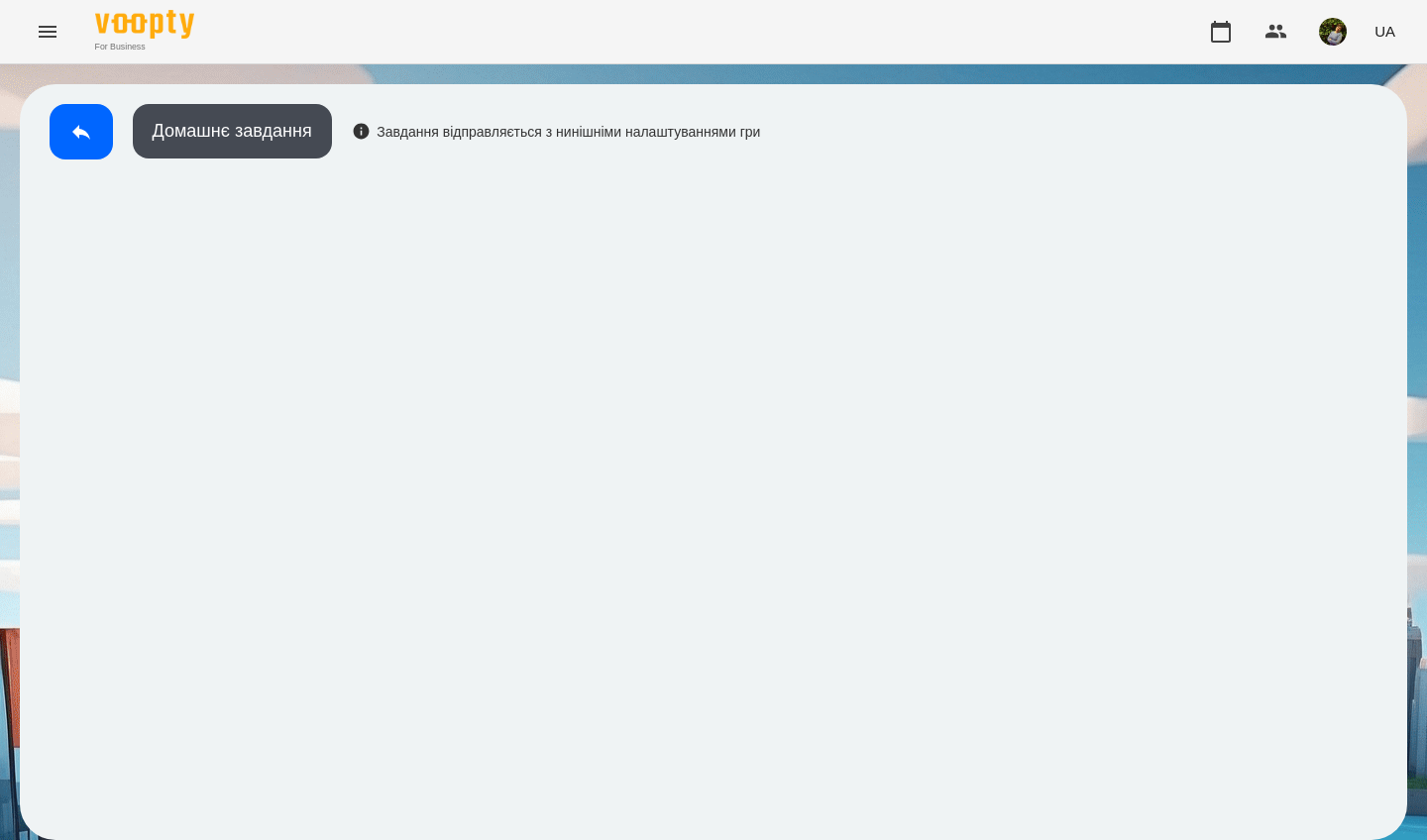 scroll, scrollTop: 0, scrollLeft: 0, axis: both 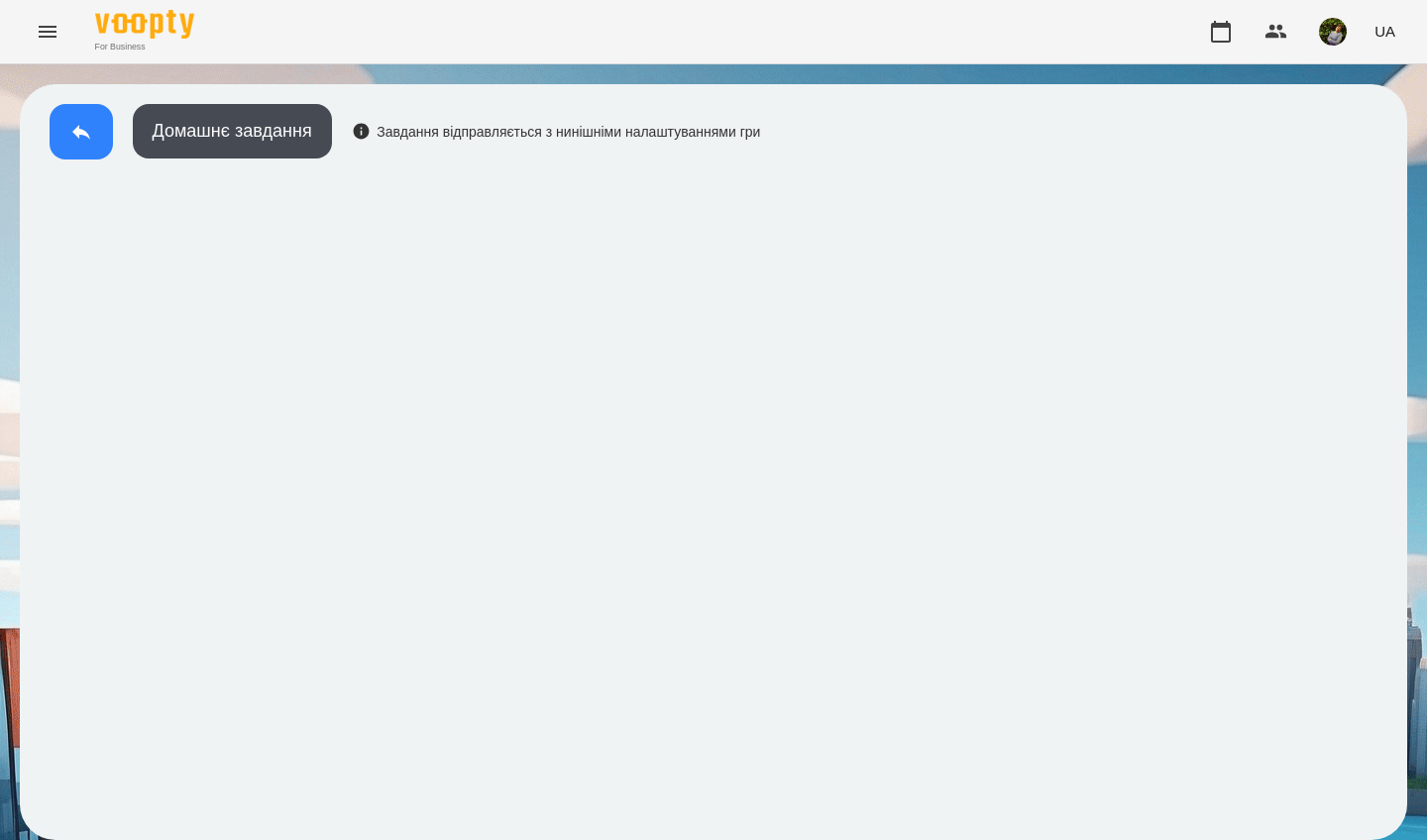 click 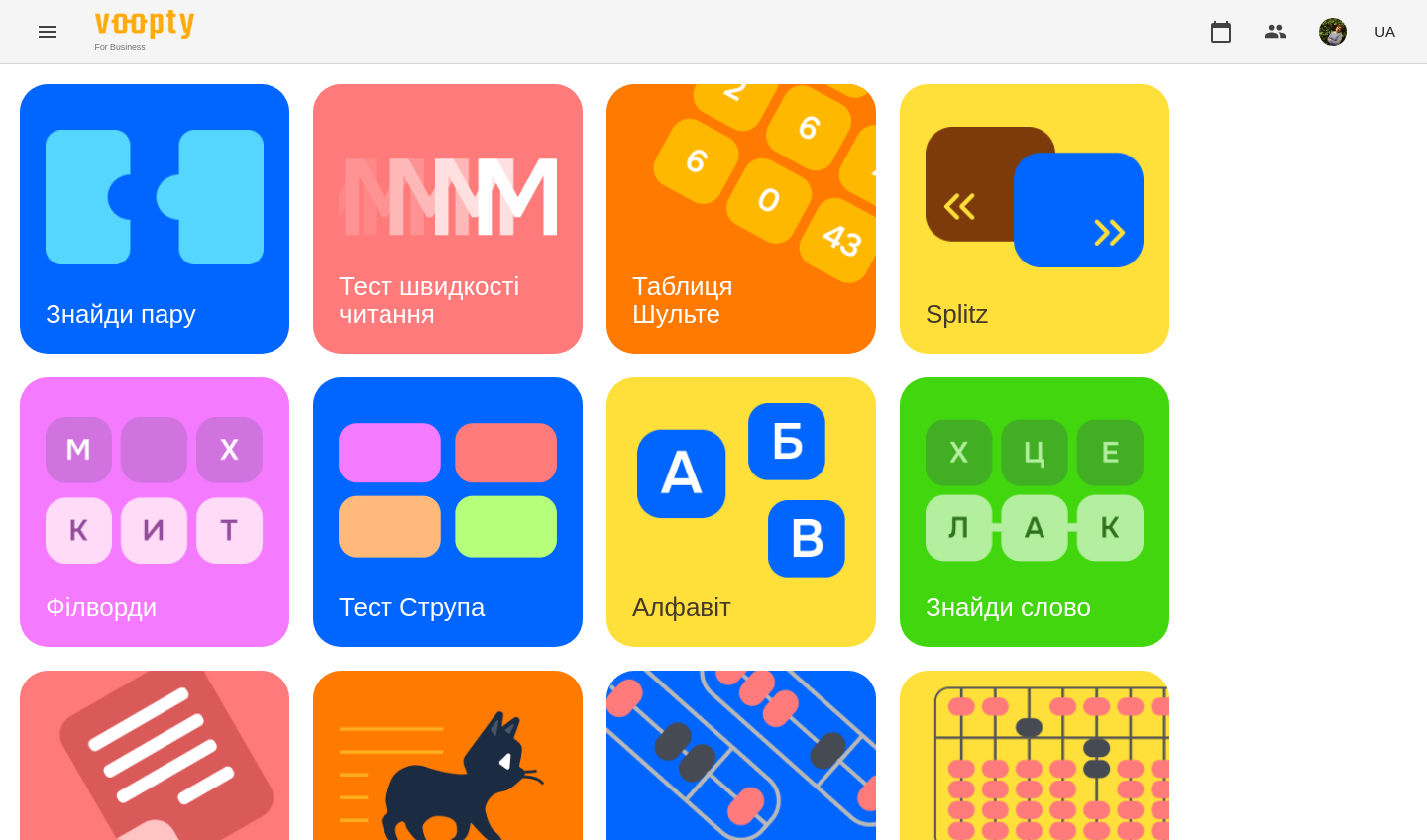 click on "Знайди
Кіберкішку" at bounding box center (155, 1099) 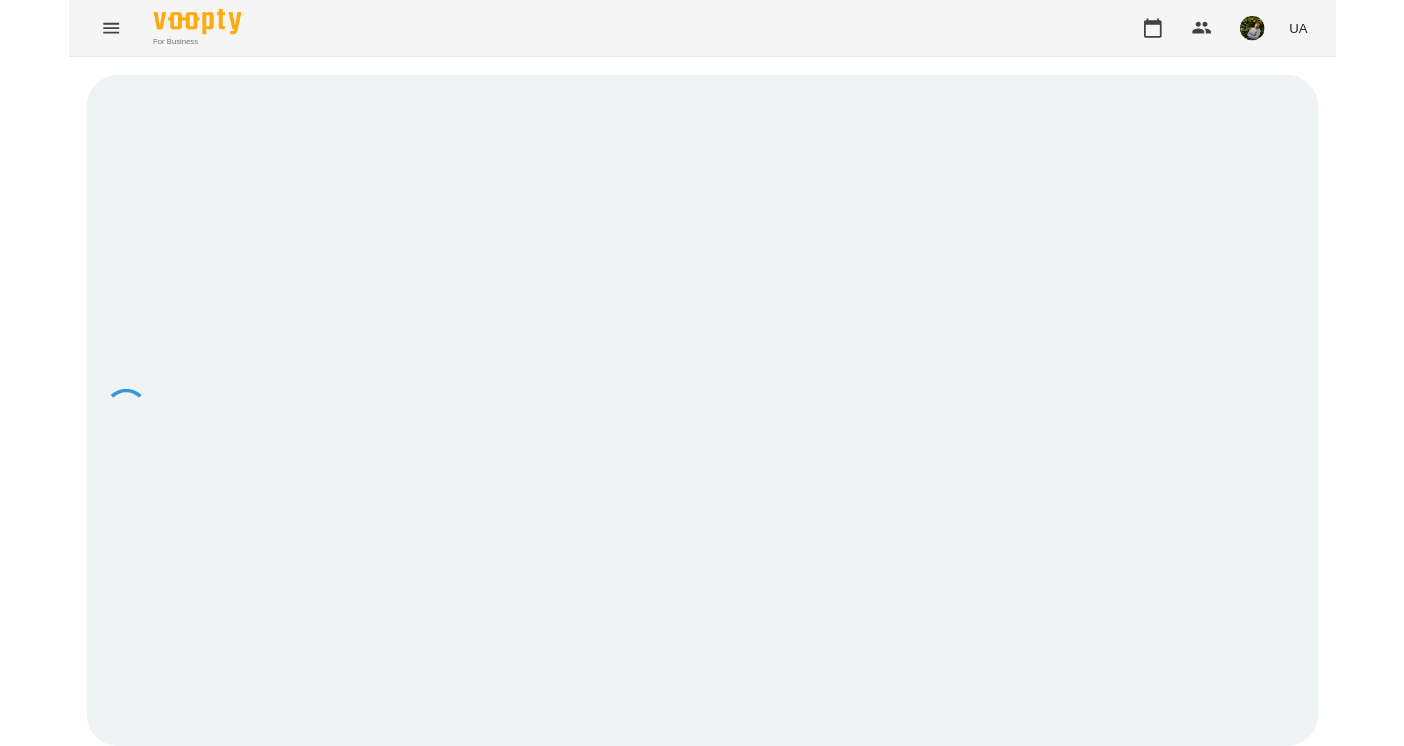 scroll, scrollTop: 0, scrollLeft: 0, axis: both 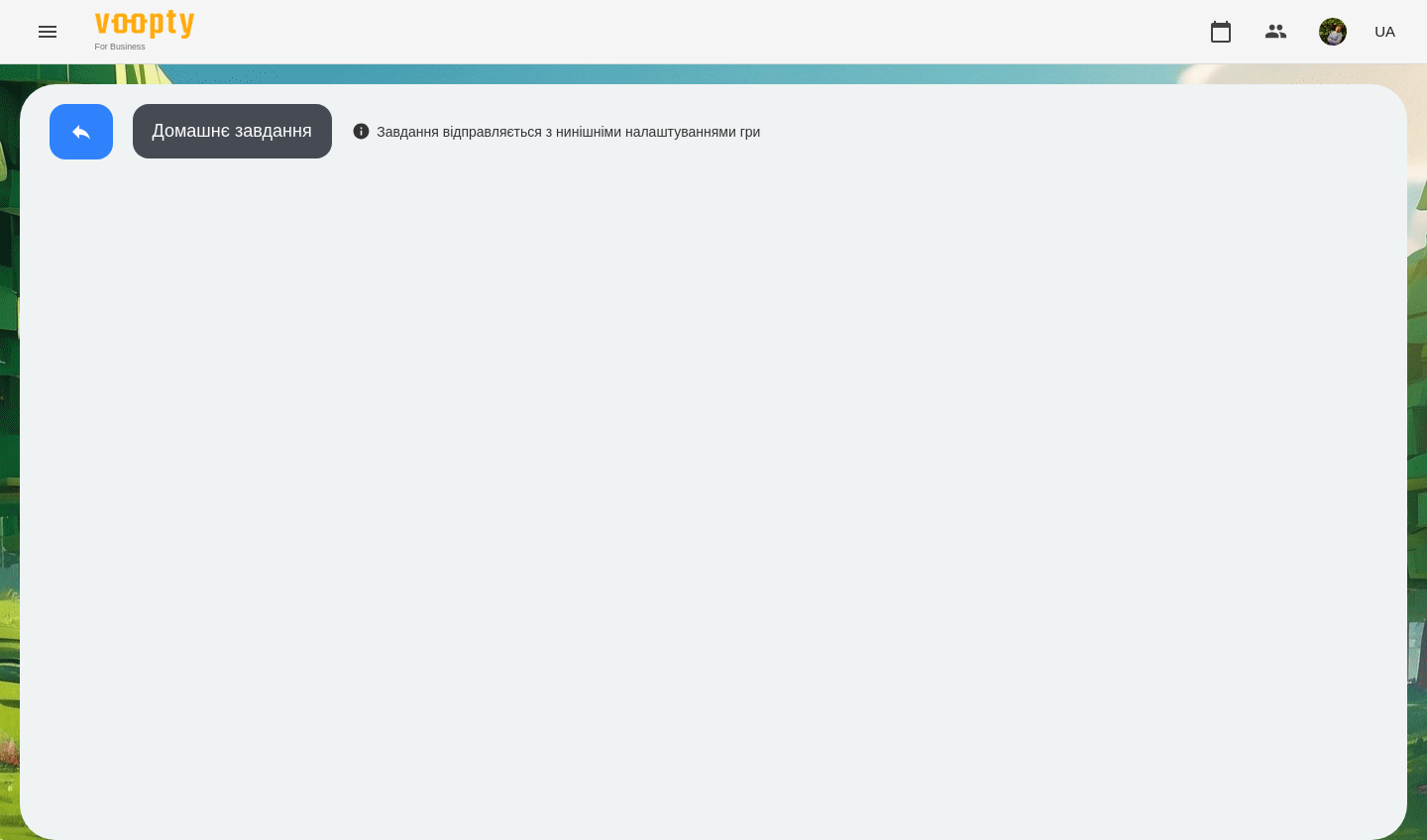 click at bounding box center (81, 132) 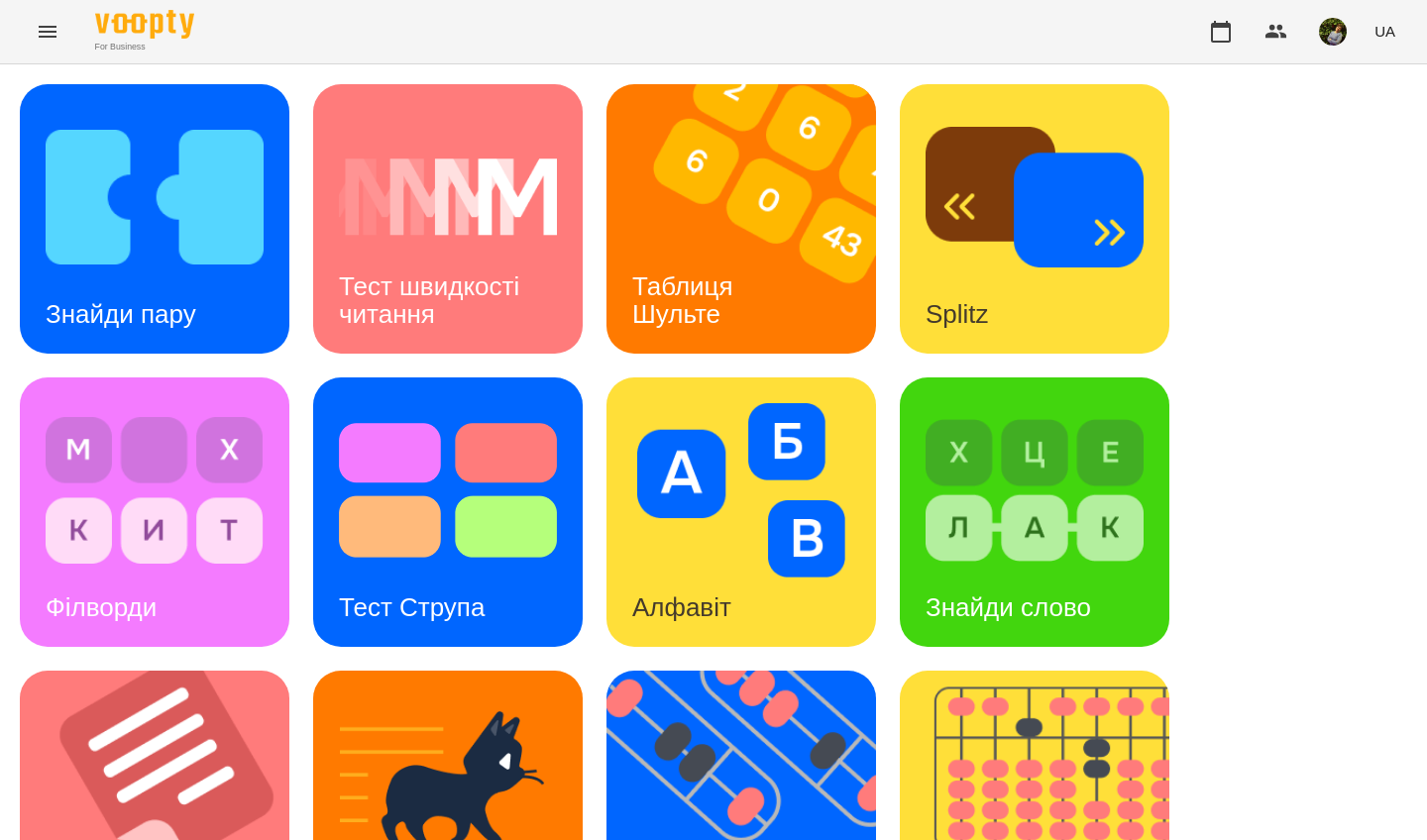 click at bounding box center (1035, 490) 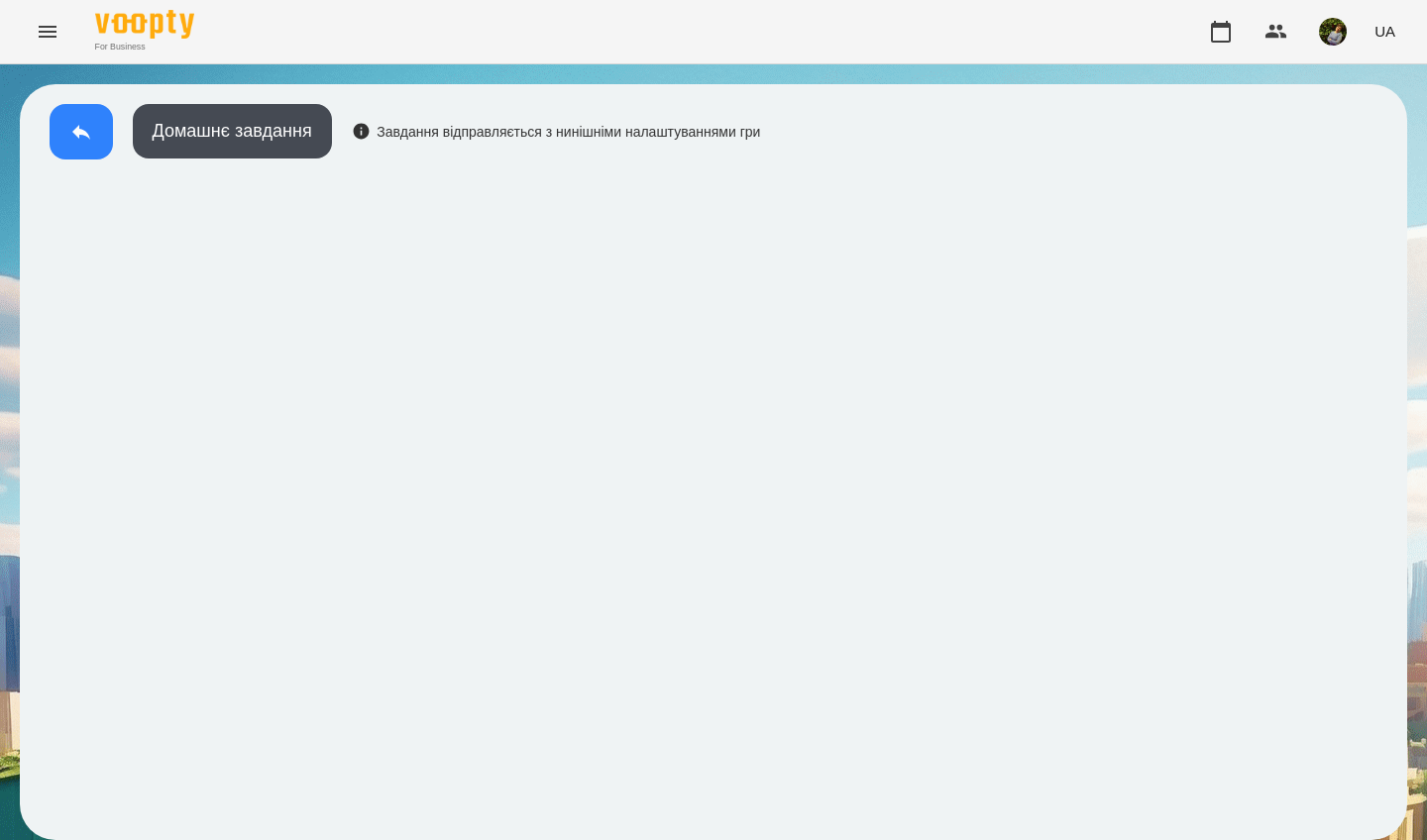 click at bounding box center [81, 132] 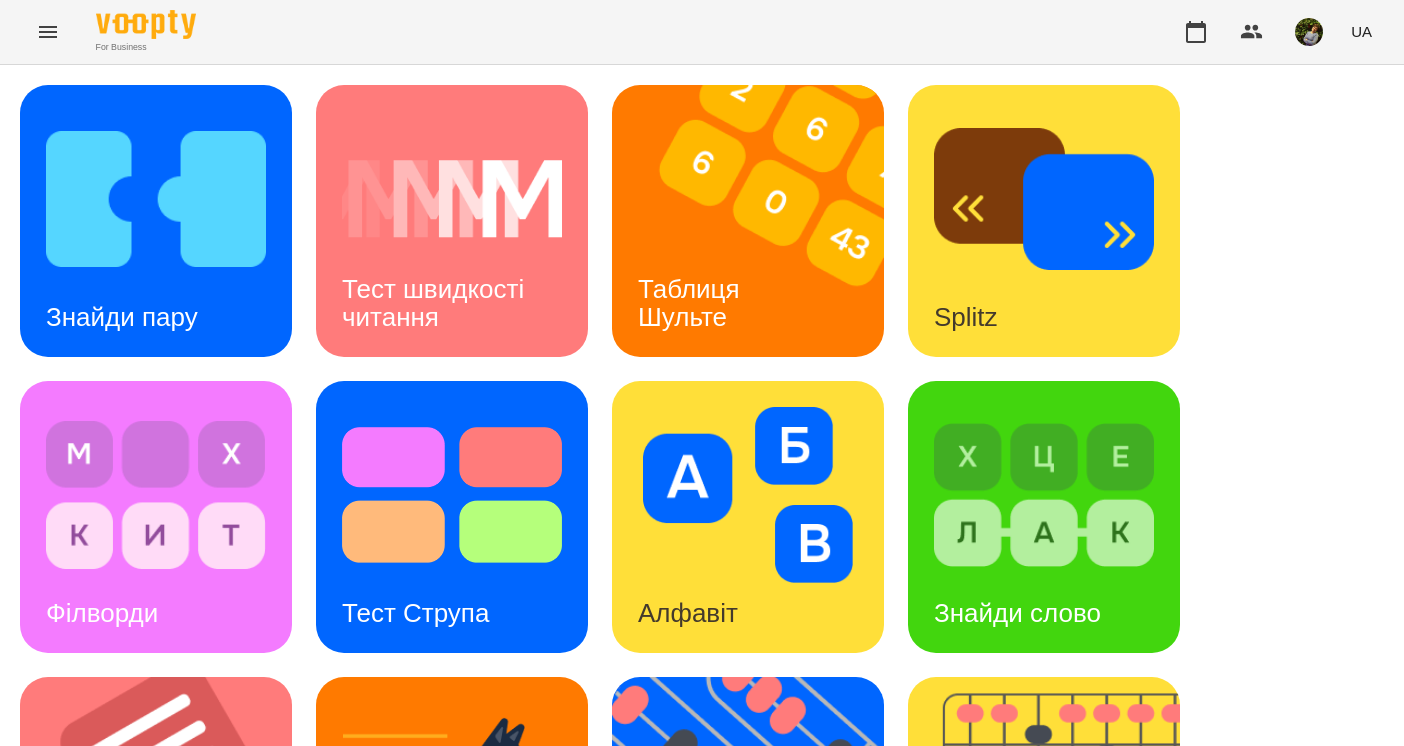 click at bounding box center [48, 32] 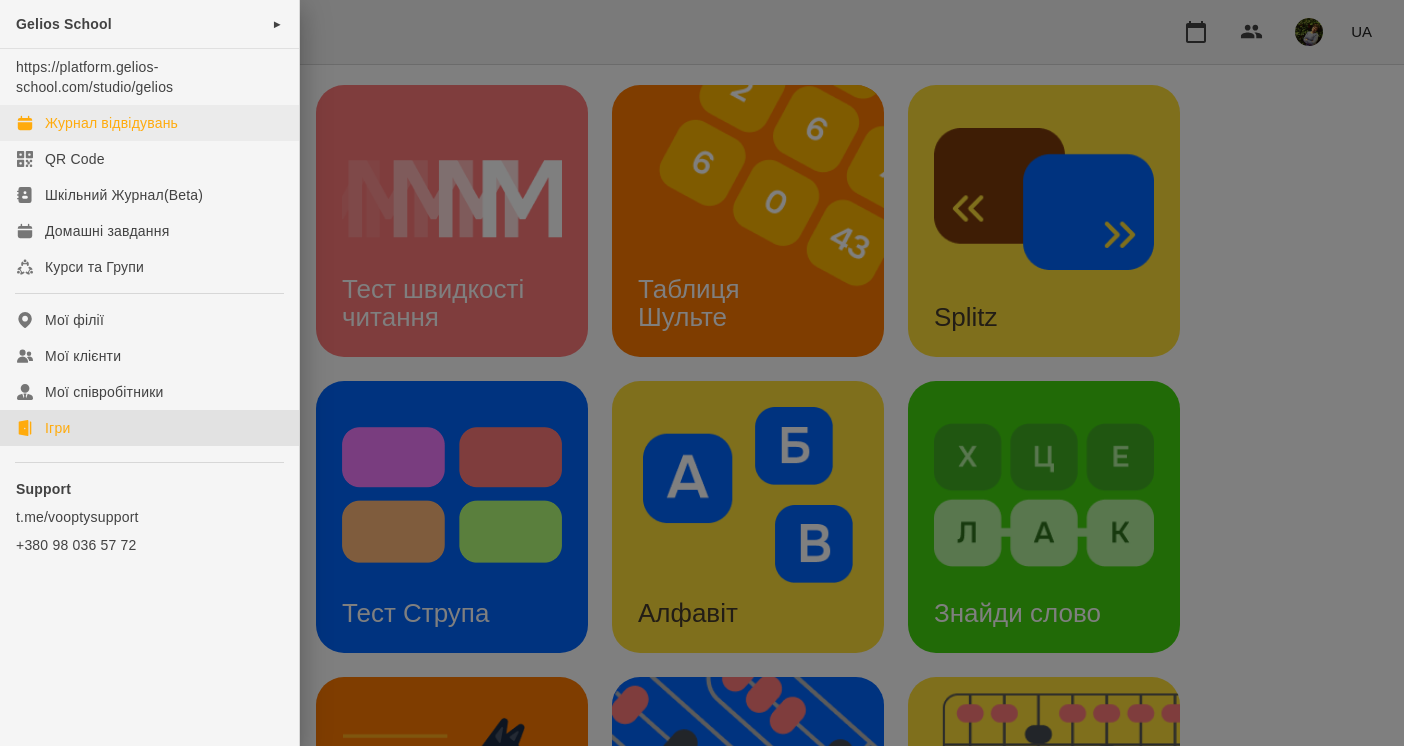 click on "Журнал відвідувань" at bounding box center [111, 123] 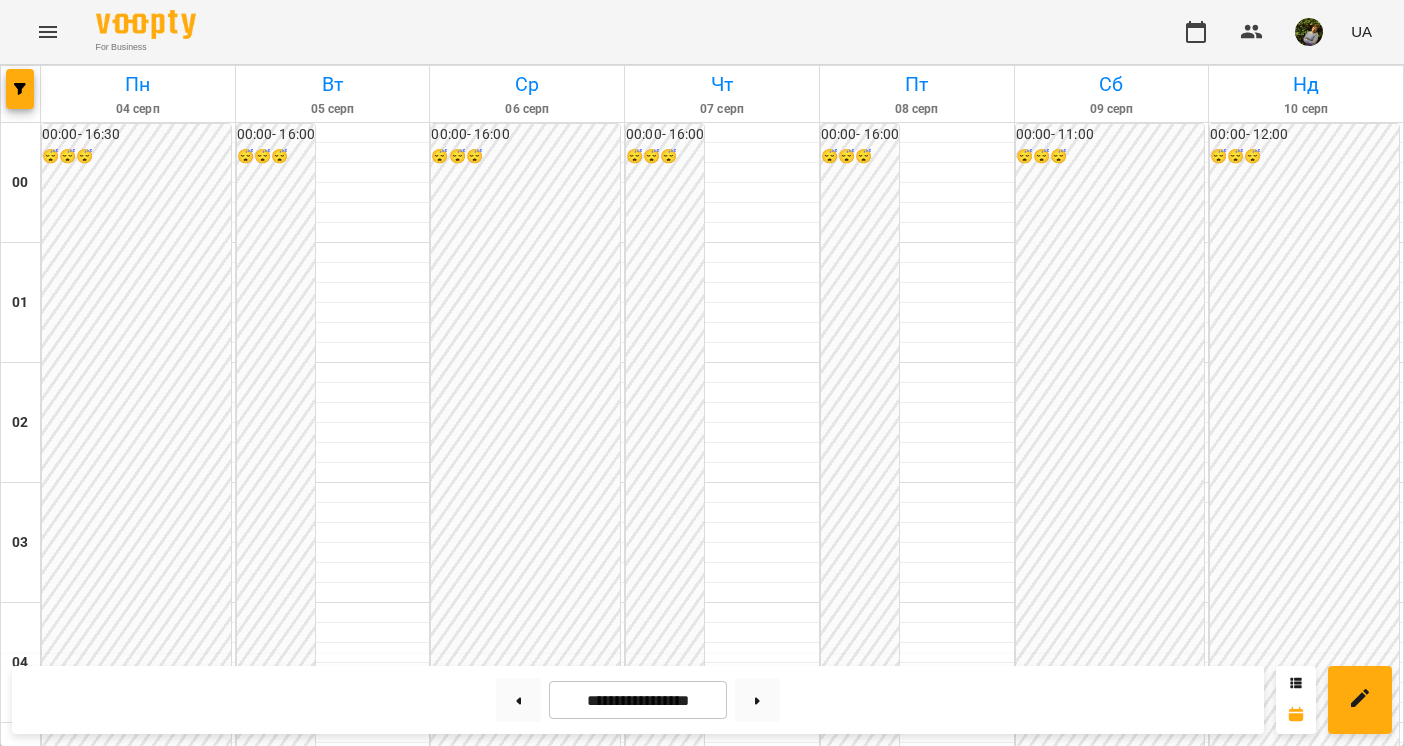 scroll, scrollTop: 2346, scrollLeft: 0, axis: vertical 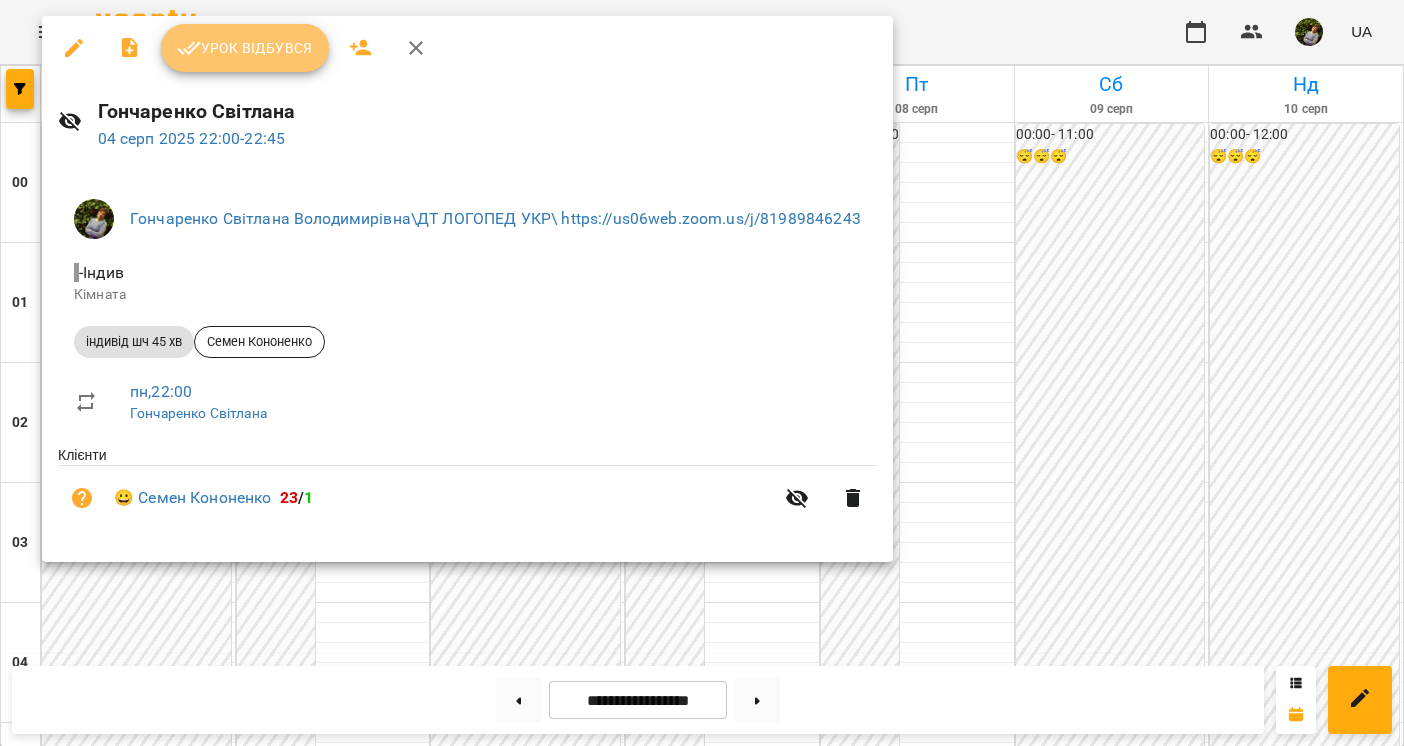 click on "Урок відбувся" at bounding box center [245, 48] 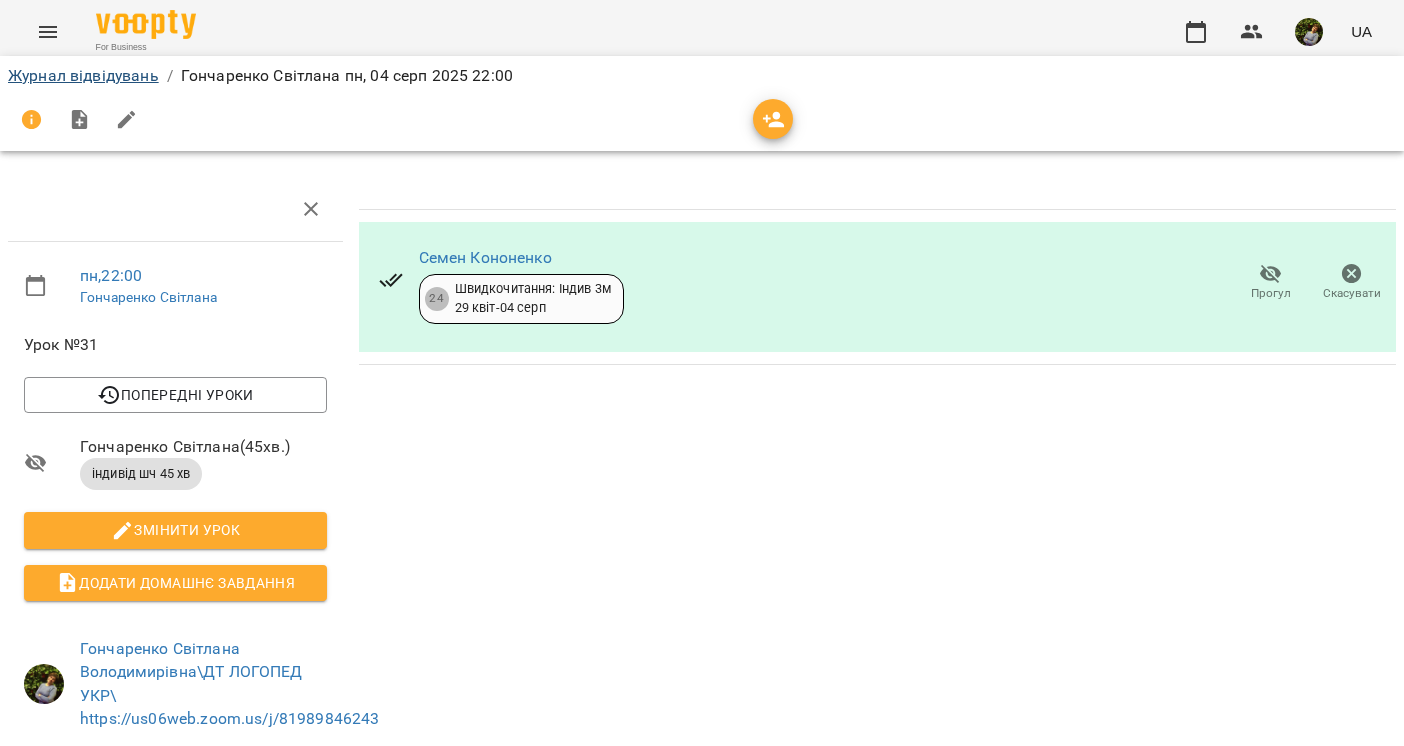 click on "Журнал відвідувань" at bounding box center [83, 75] 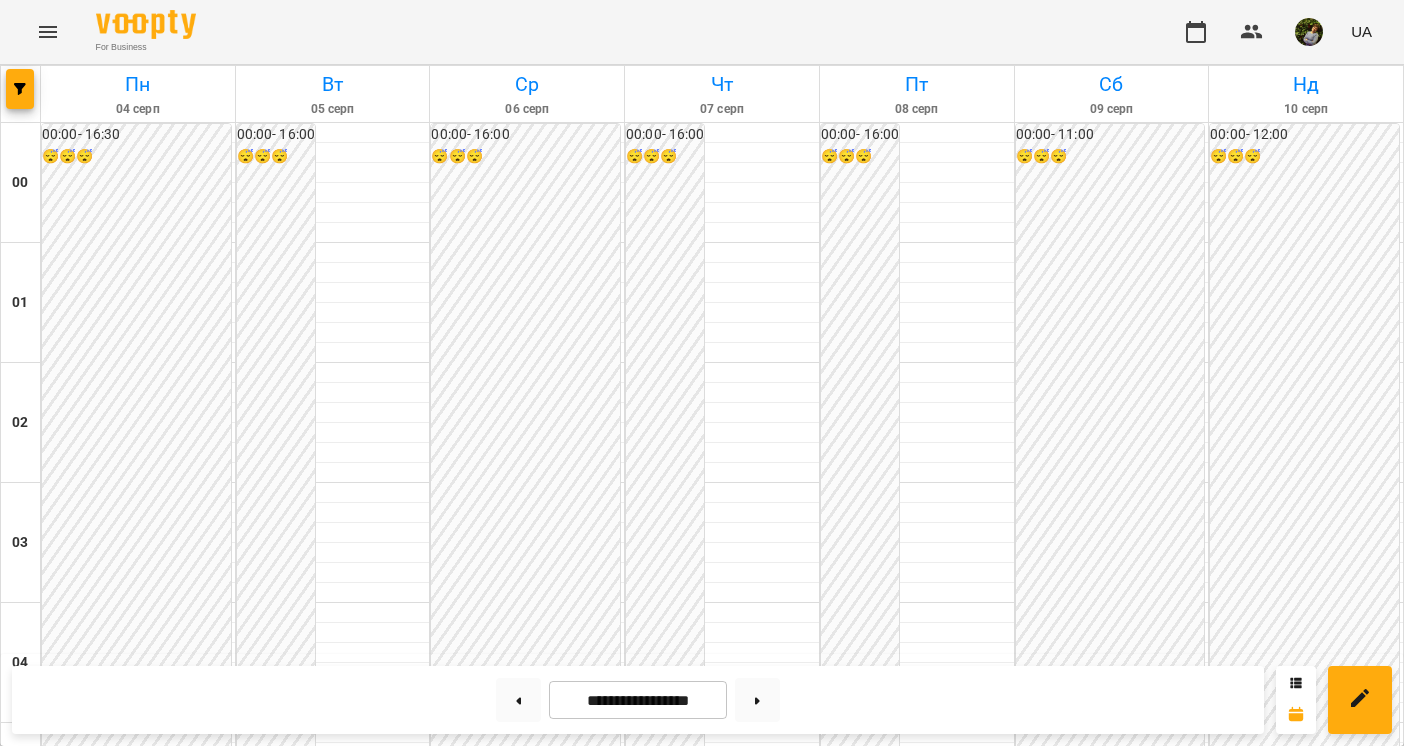 scroll, scrollTop: 1139, scrollLeft: 0, axis: vertical 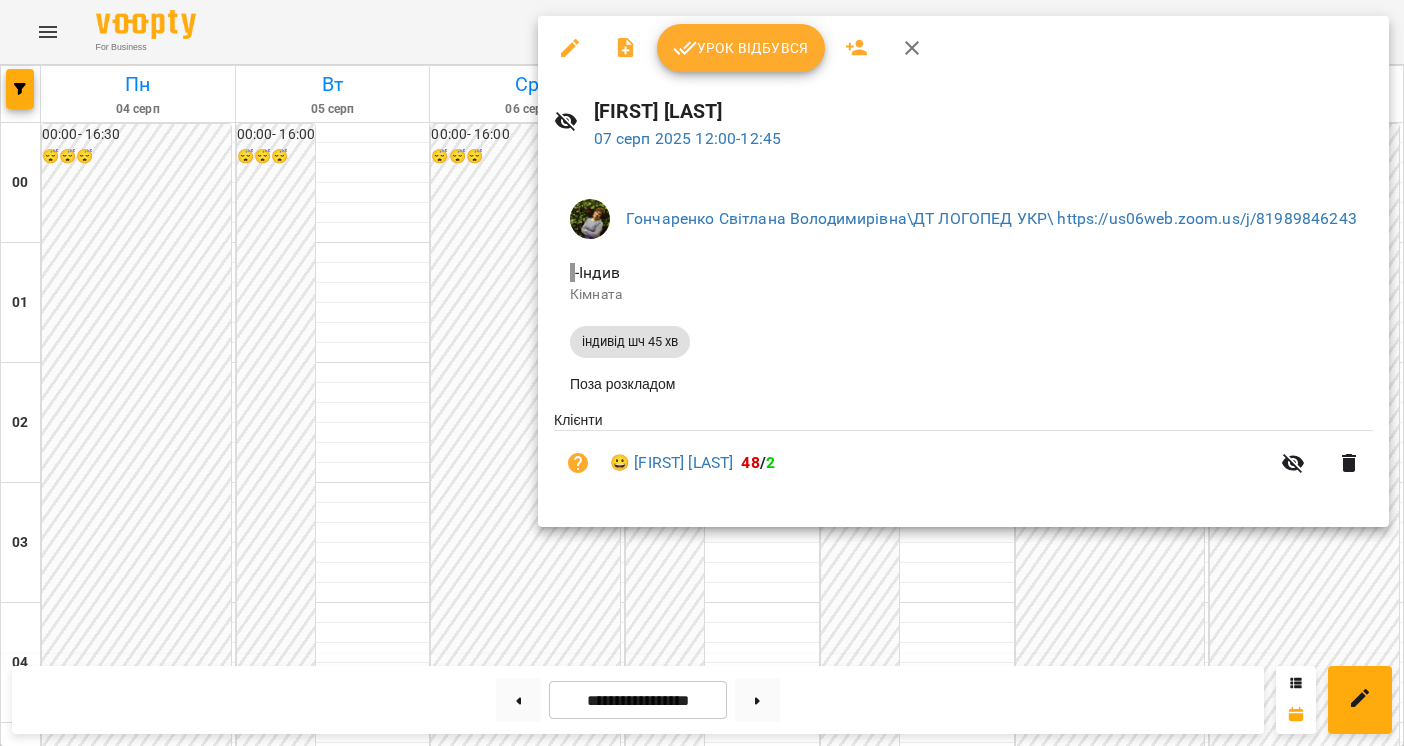 click at bounding box center [702, 373] 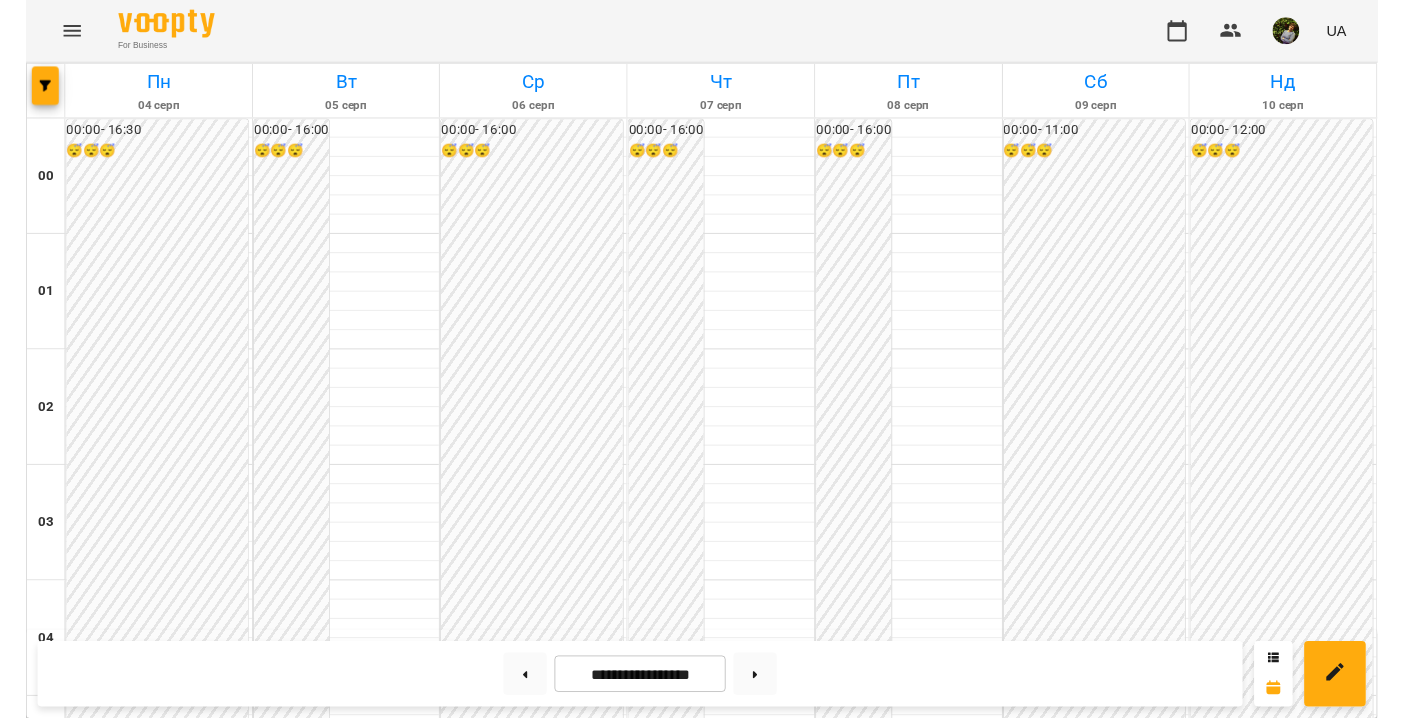 scroll, scrollTop: 1868, scrollLeft: 0, axis: vertical 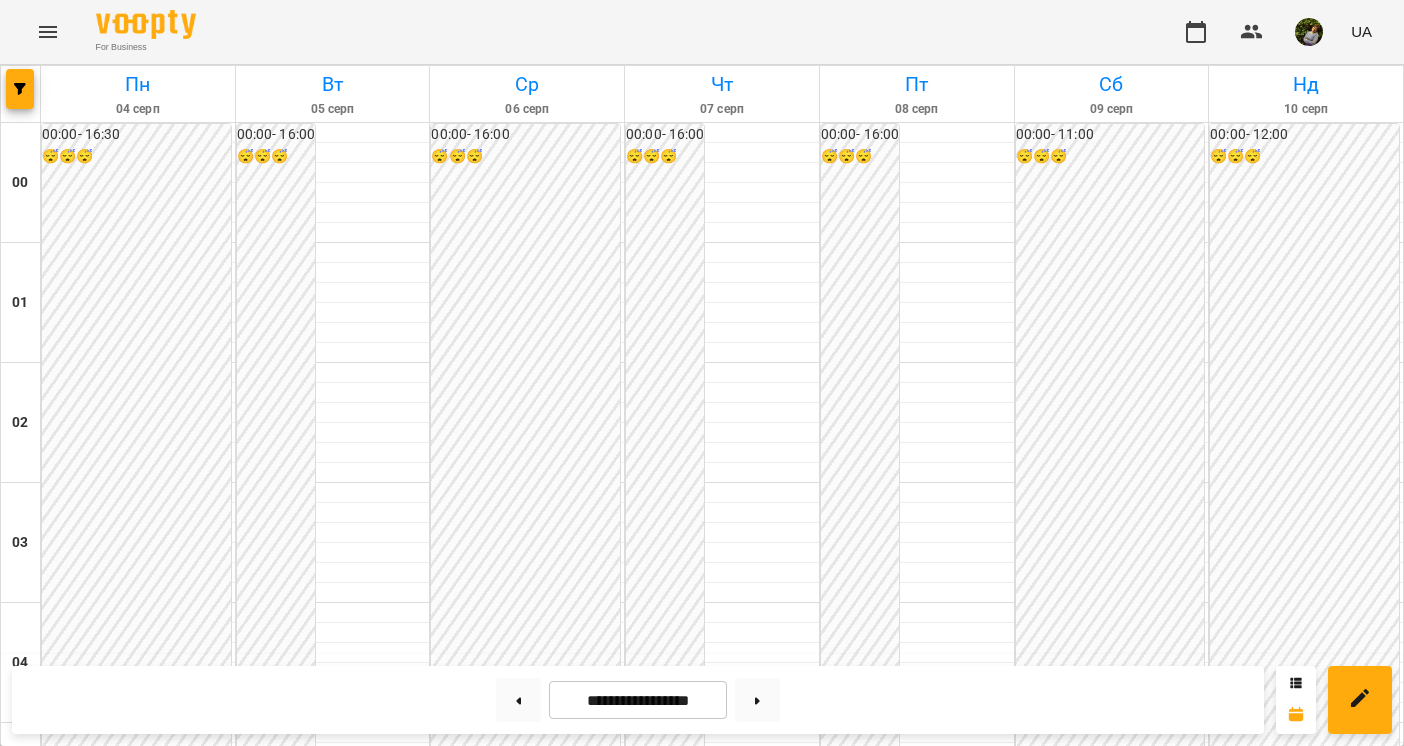 click on "18:00" at bounding box center [333, 2311] 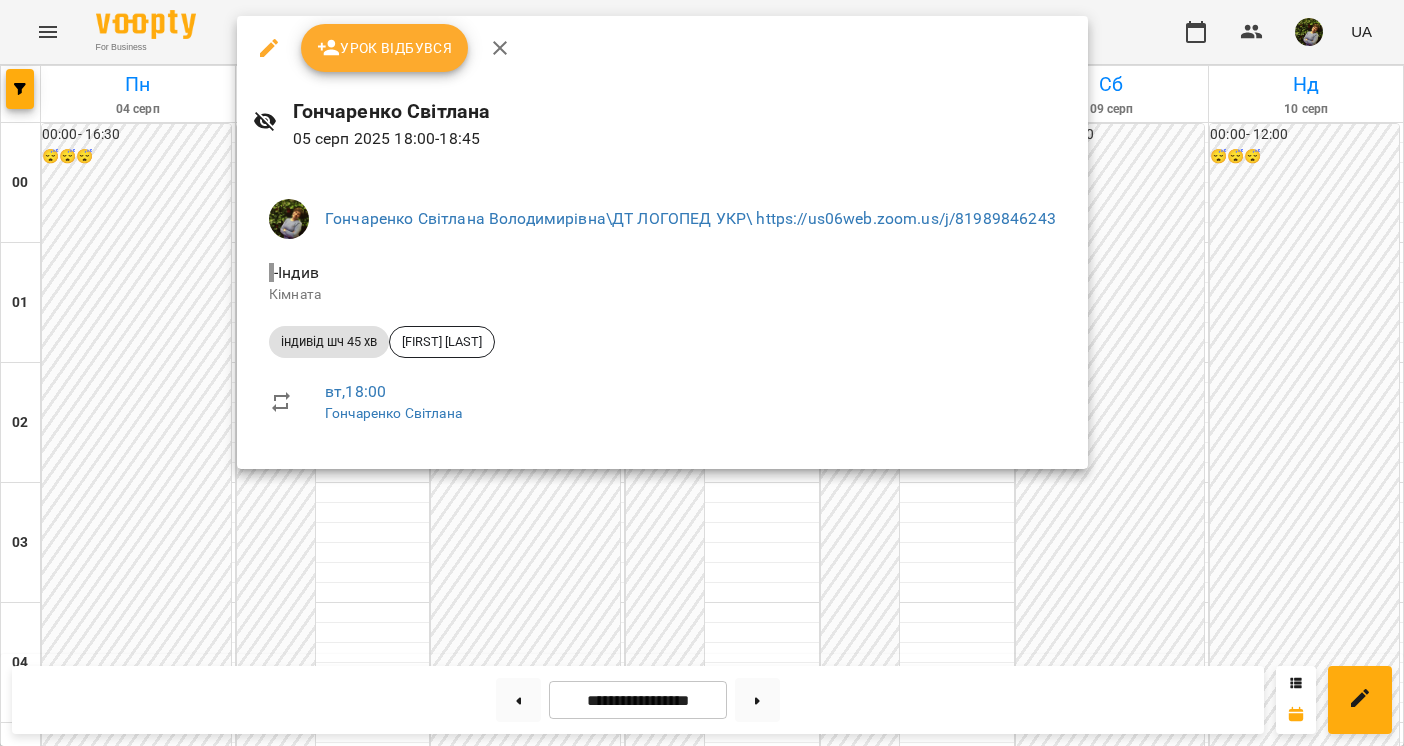 click 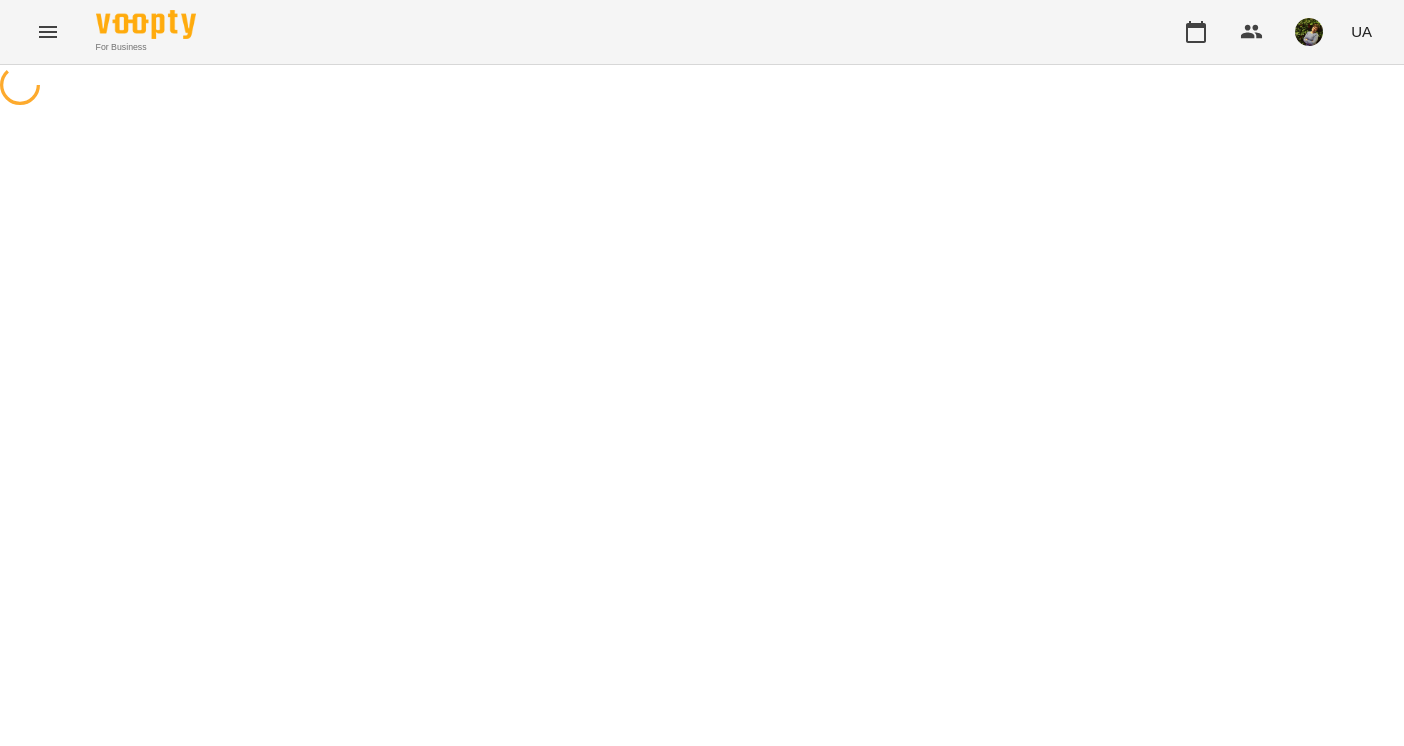 select on "**********" 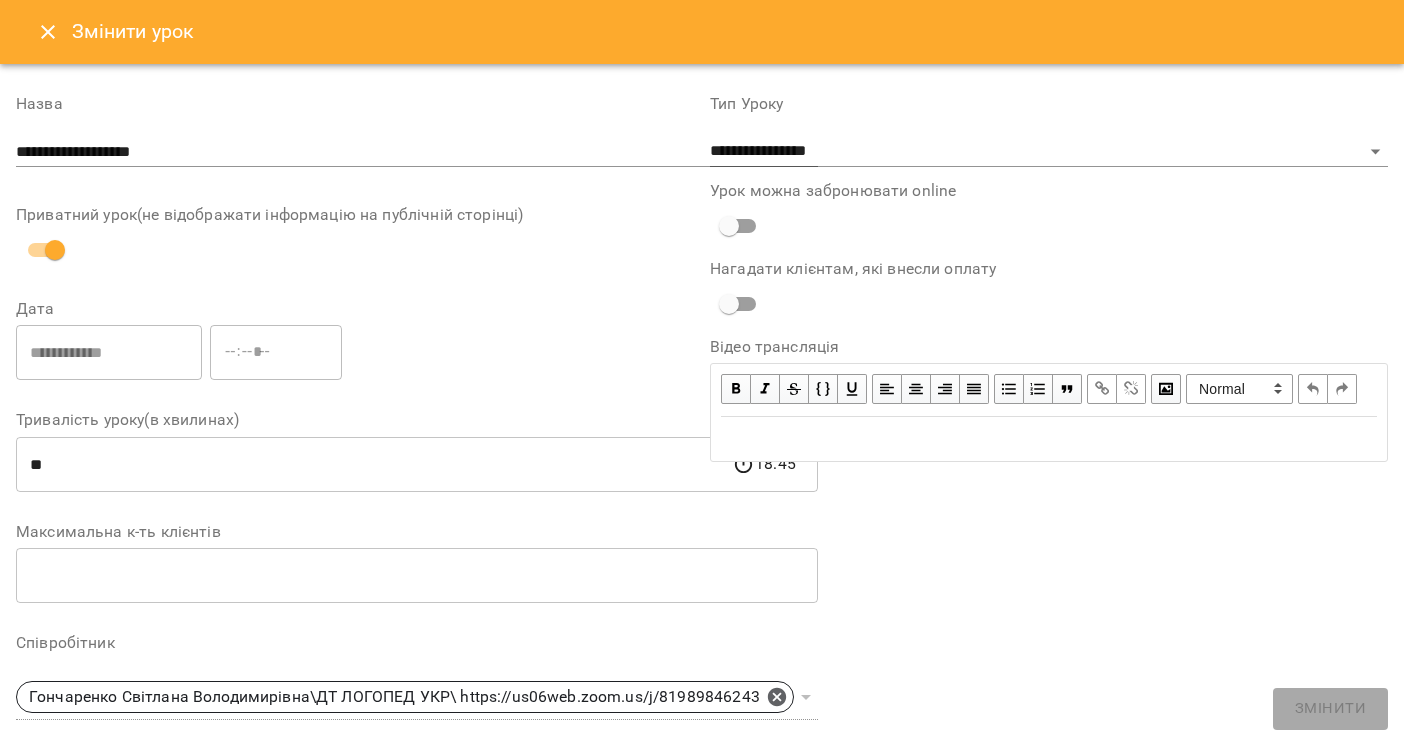 click at bounding box center (48, 32) 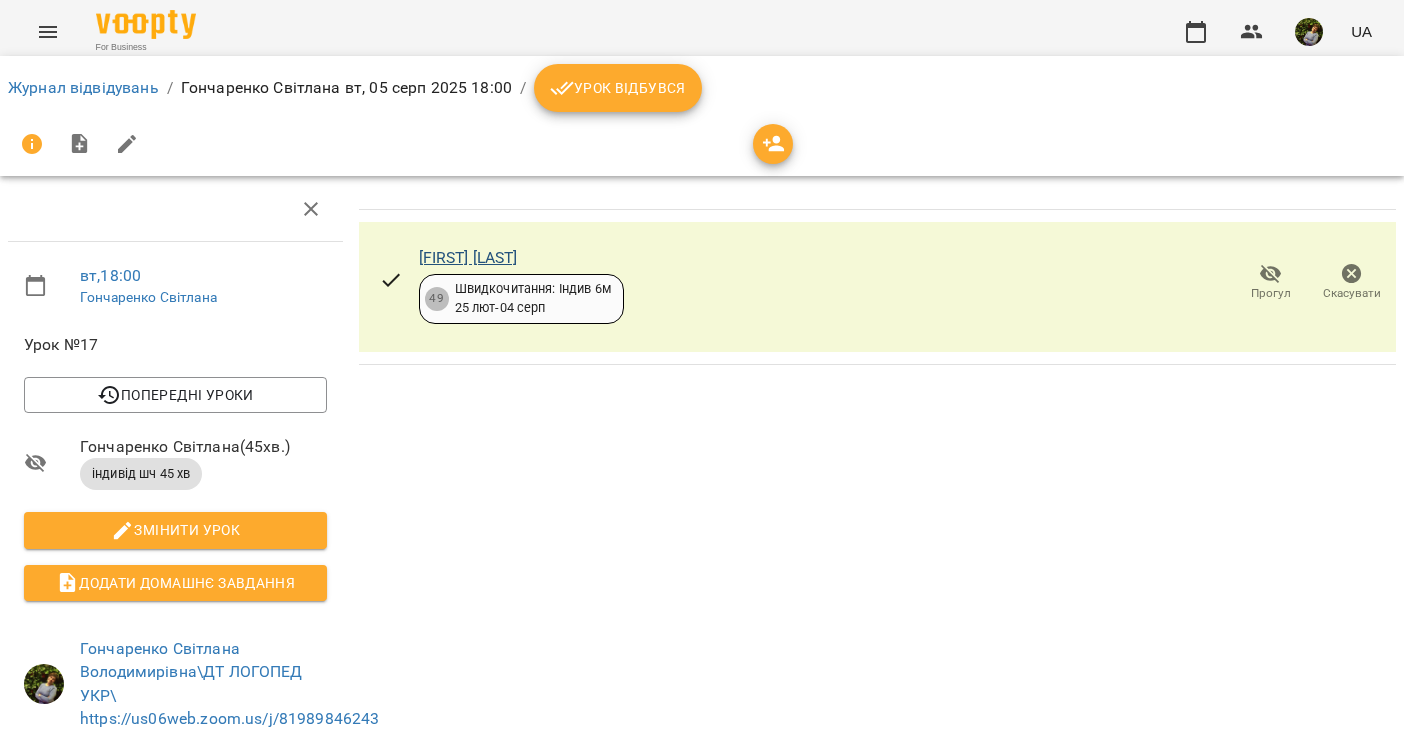 click on "[LAST] [FIRST]" at bounding box center (468, 257) 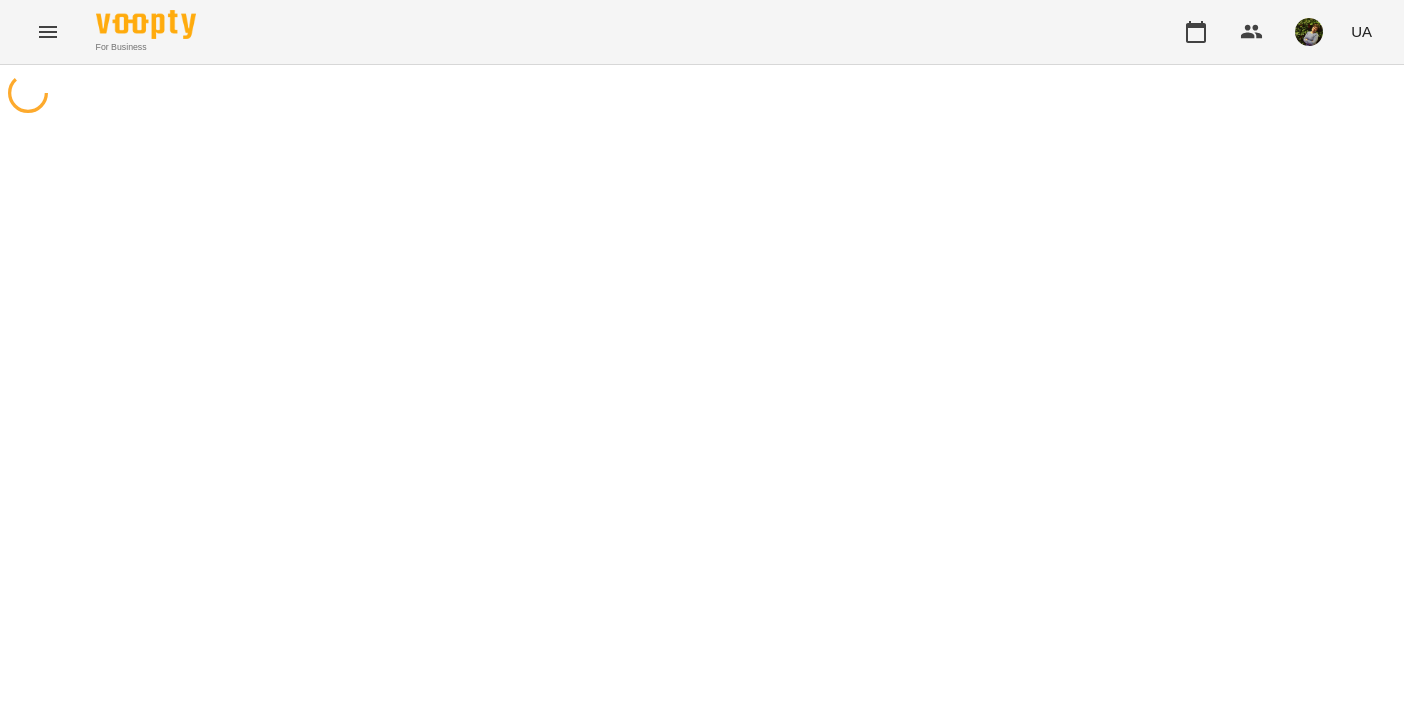 scroll, scrollTop: 0, scrollLeft: 0, axis: both 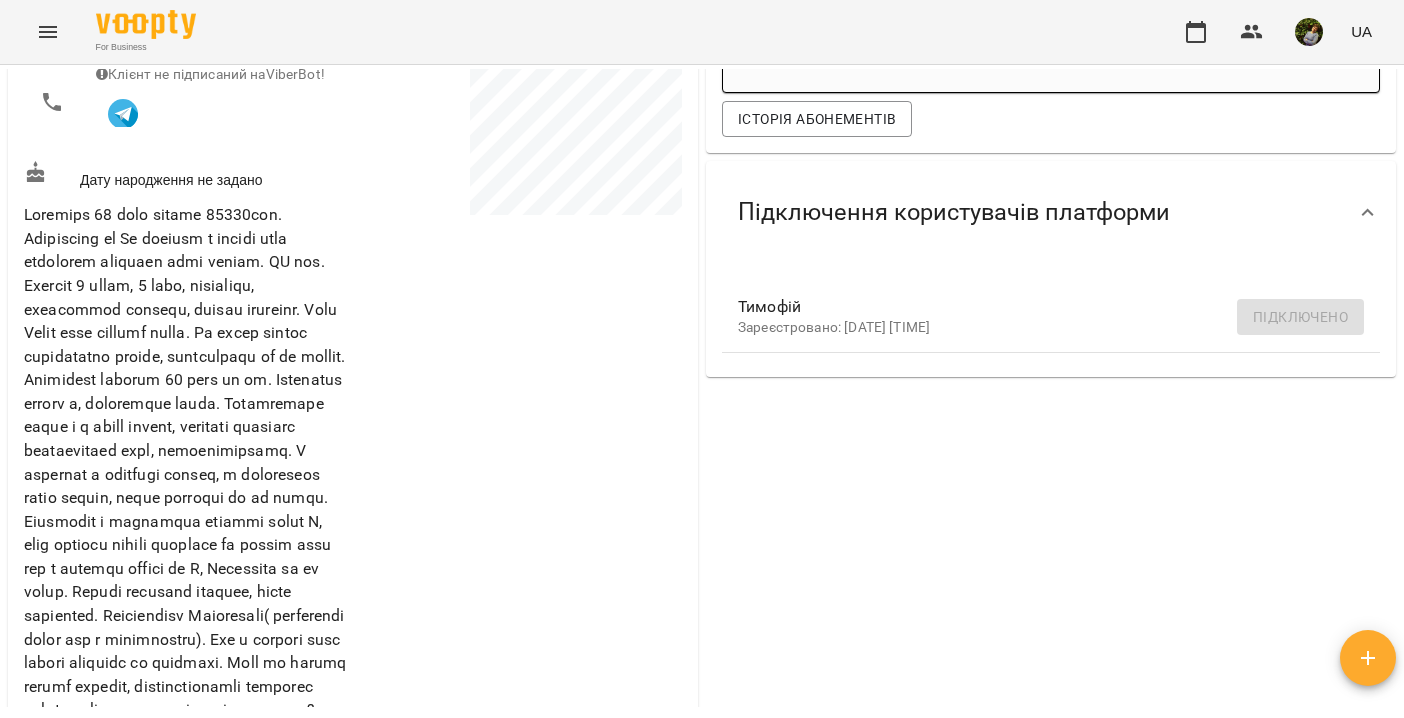 click 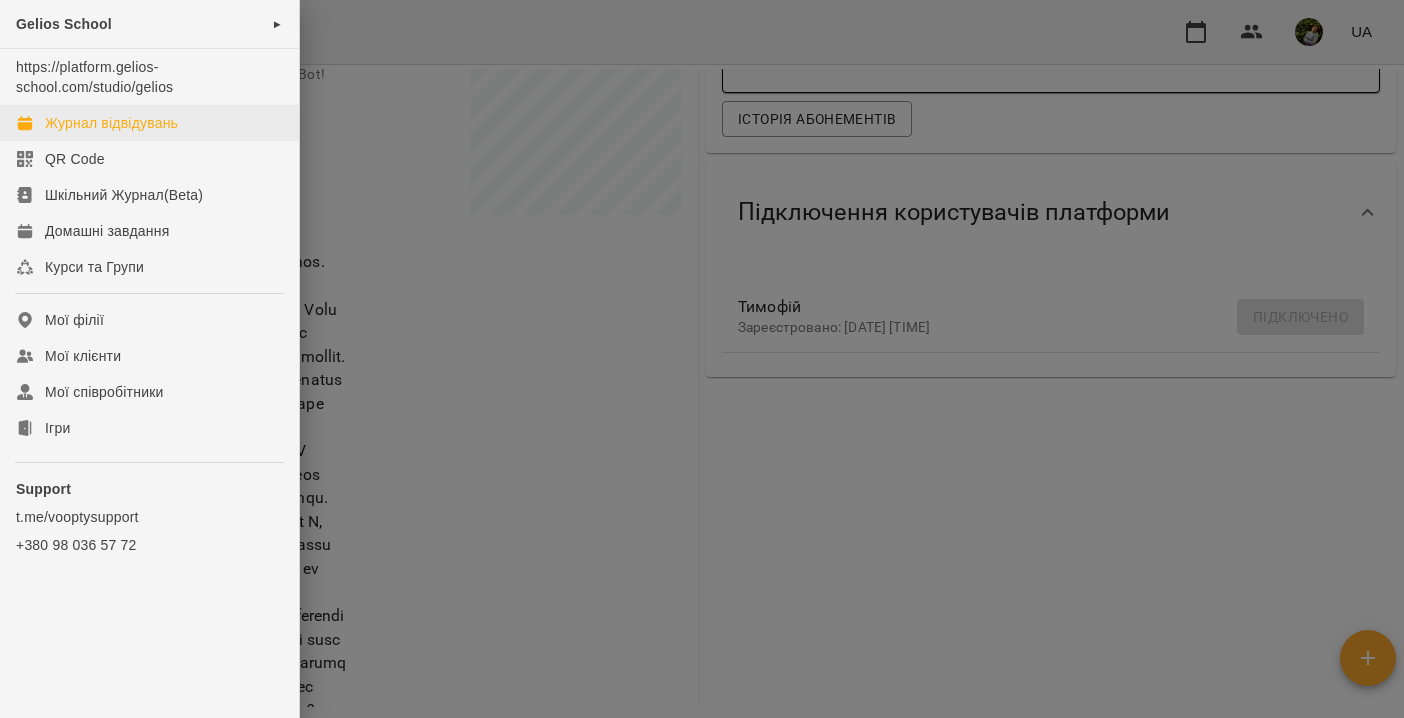 click on "Журнал відвідувань" at bounding box center [111, 123] 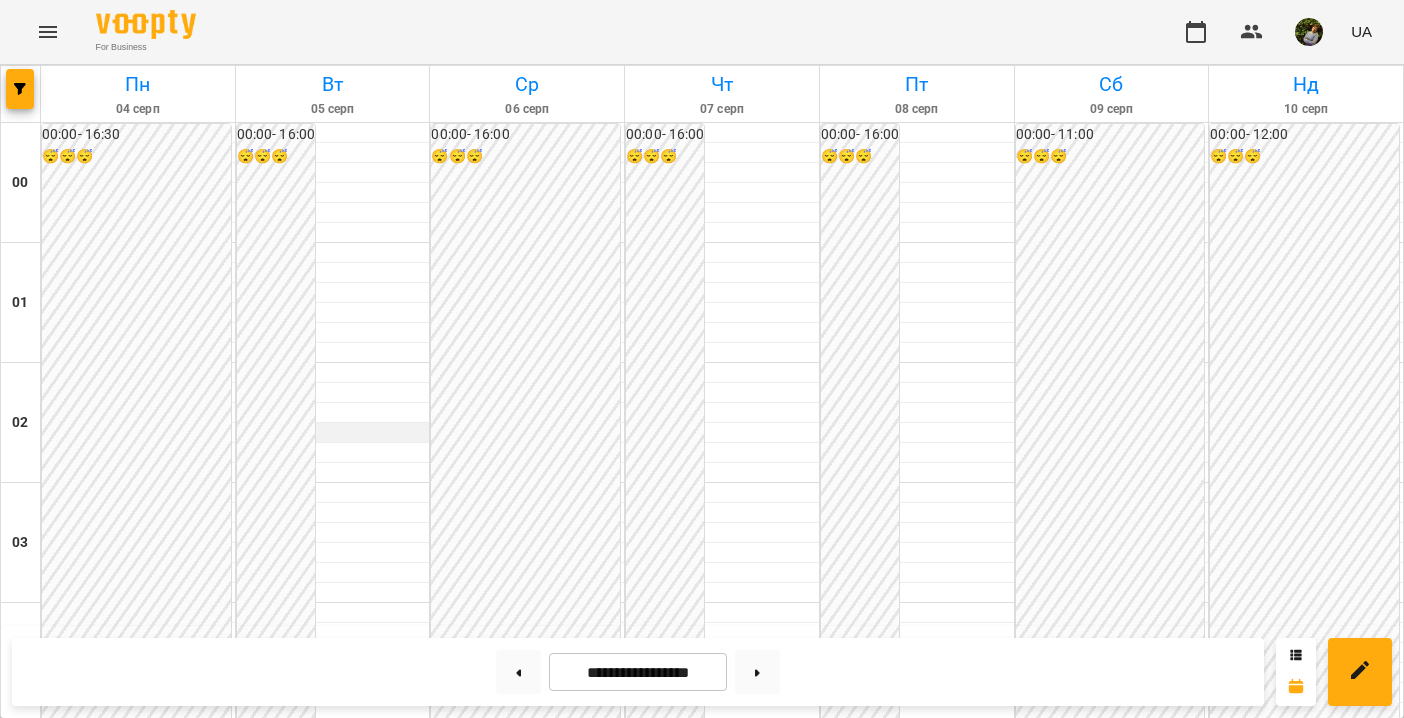 scroll, scrollTop: 2059, scrollLeft: 0, axis: vertical 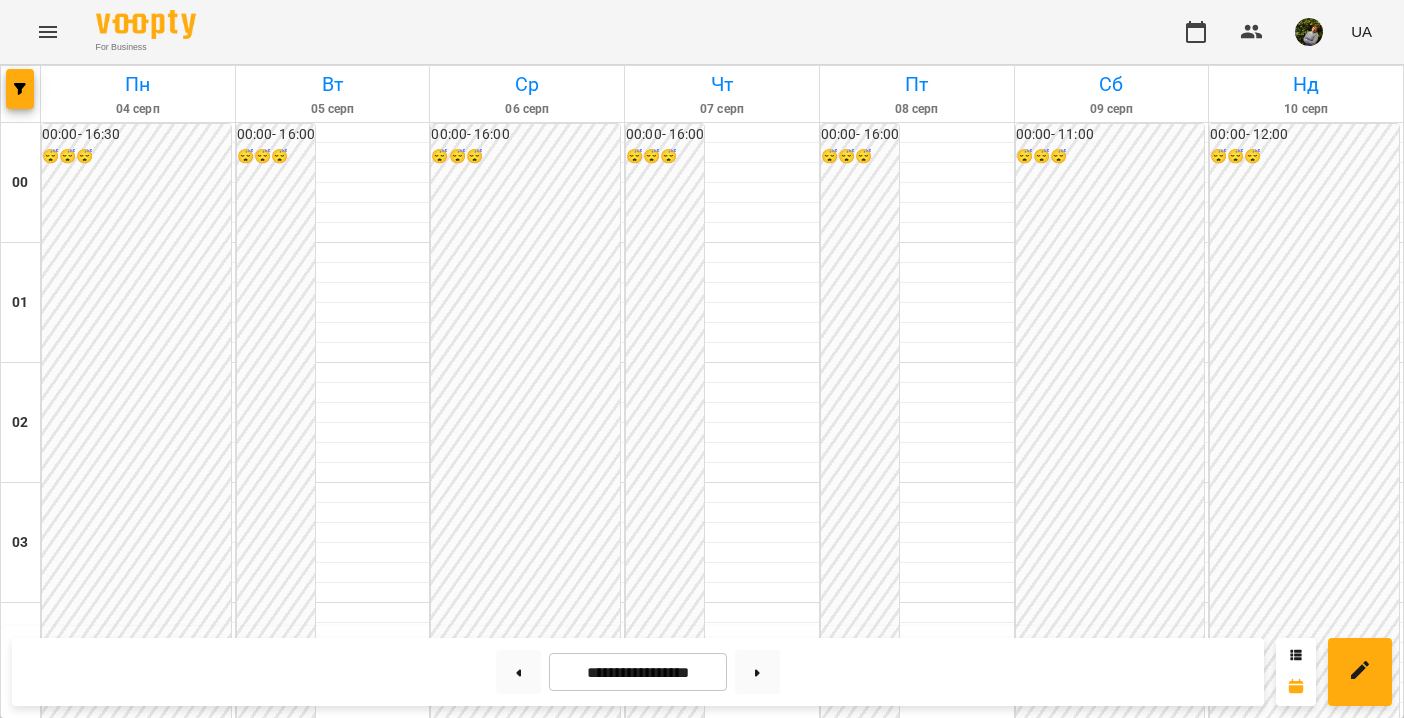 click on "18:00" at bounding box center (333, 2311) 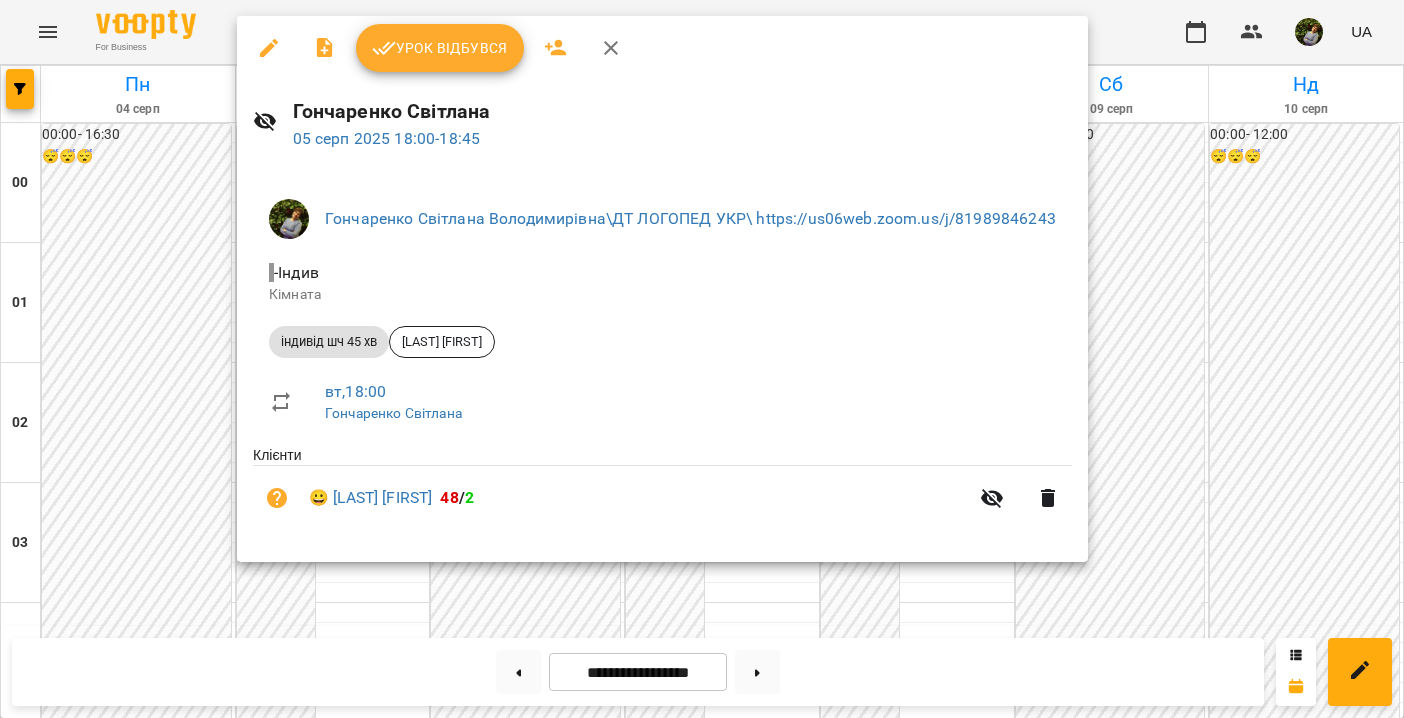 click at bounding box center [702, 359] 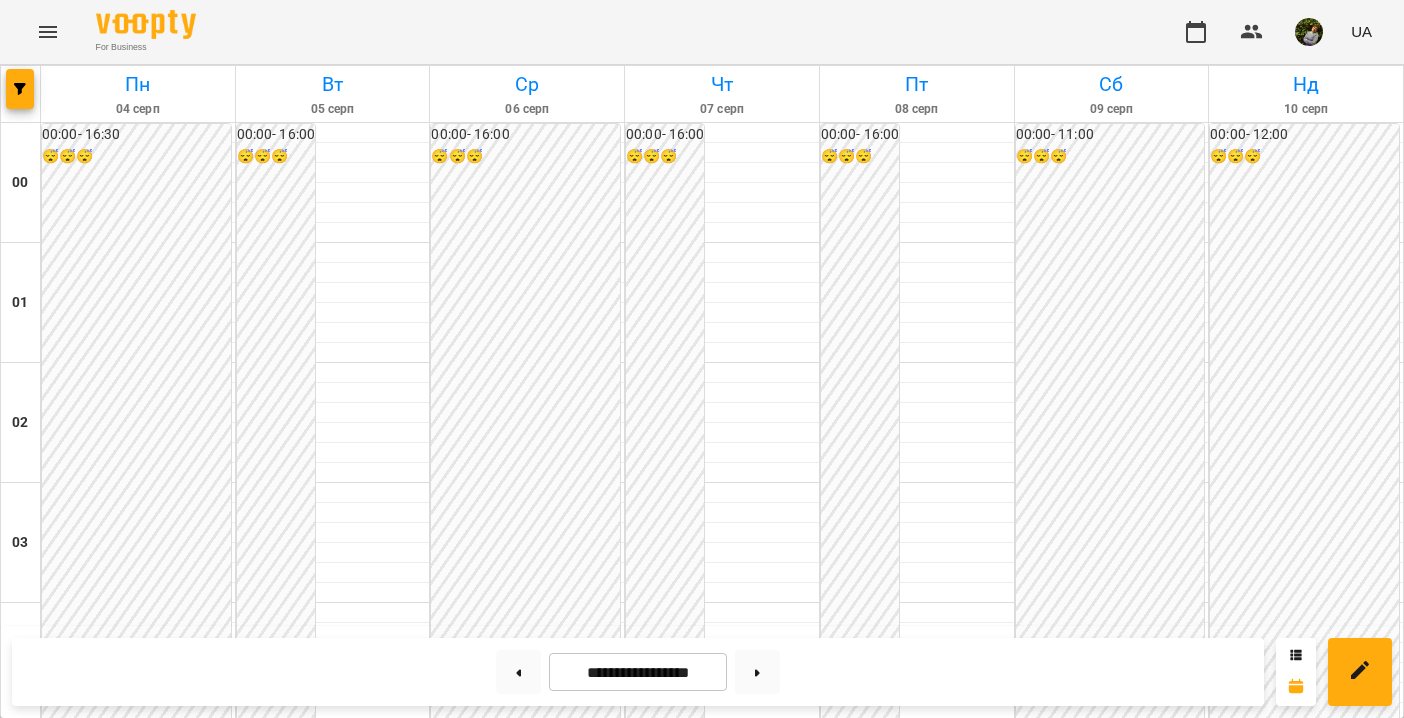 scroll, scrollTop: 1167, scrollLeft: 0, axis: vertical 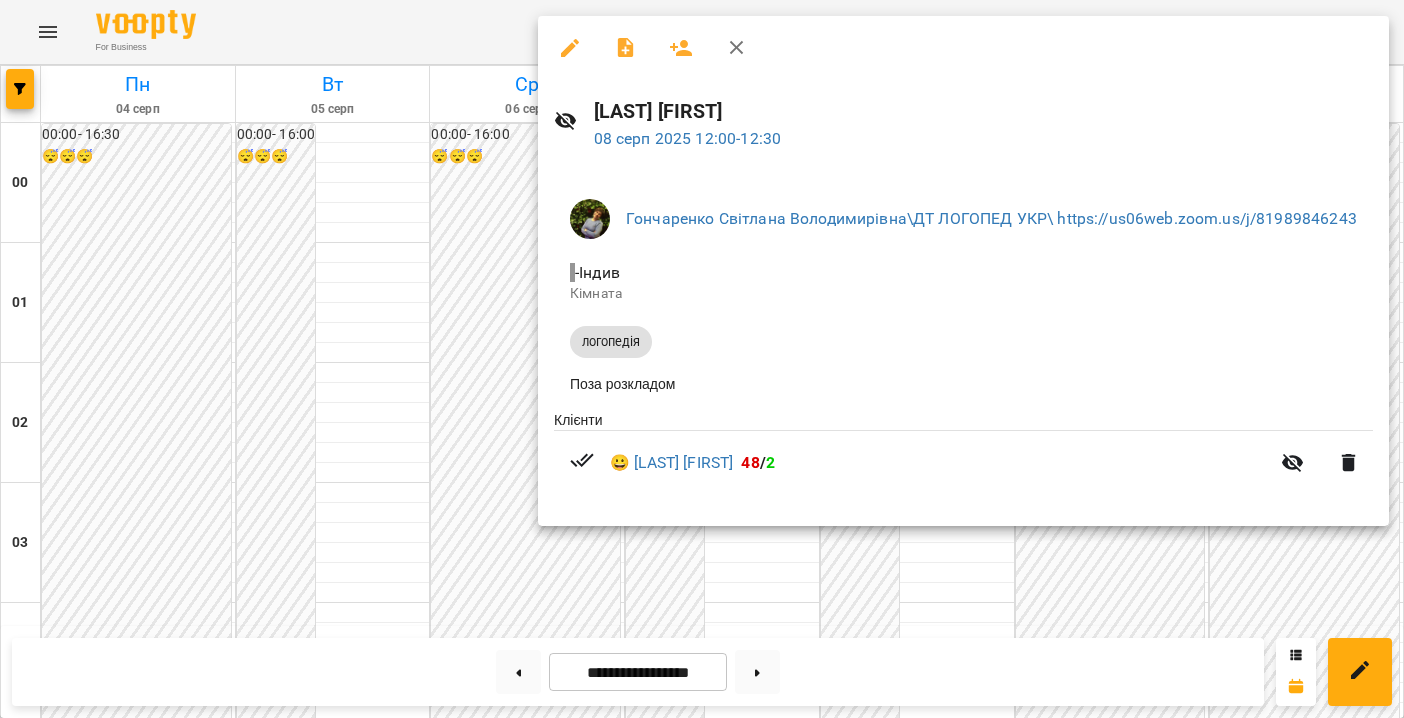click at bounding box center [702, 359] 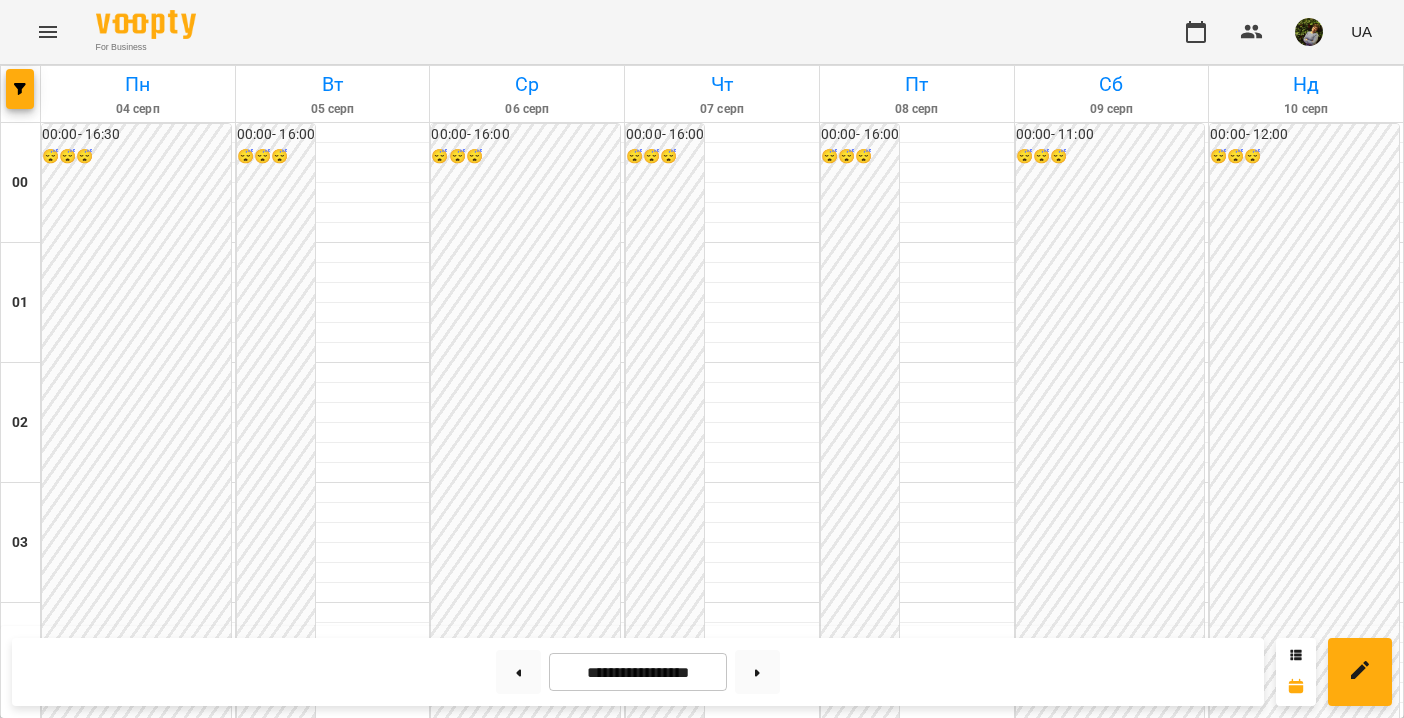 scroll, scrollTop: 702, scrollLeft: 0, axis: vertical 